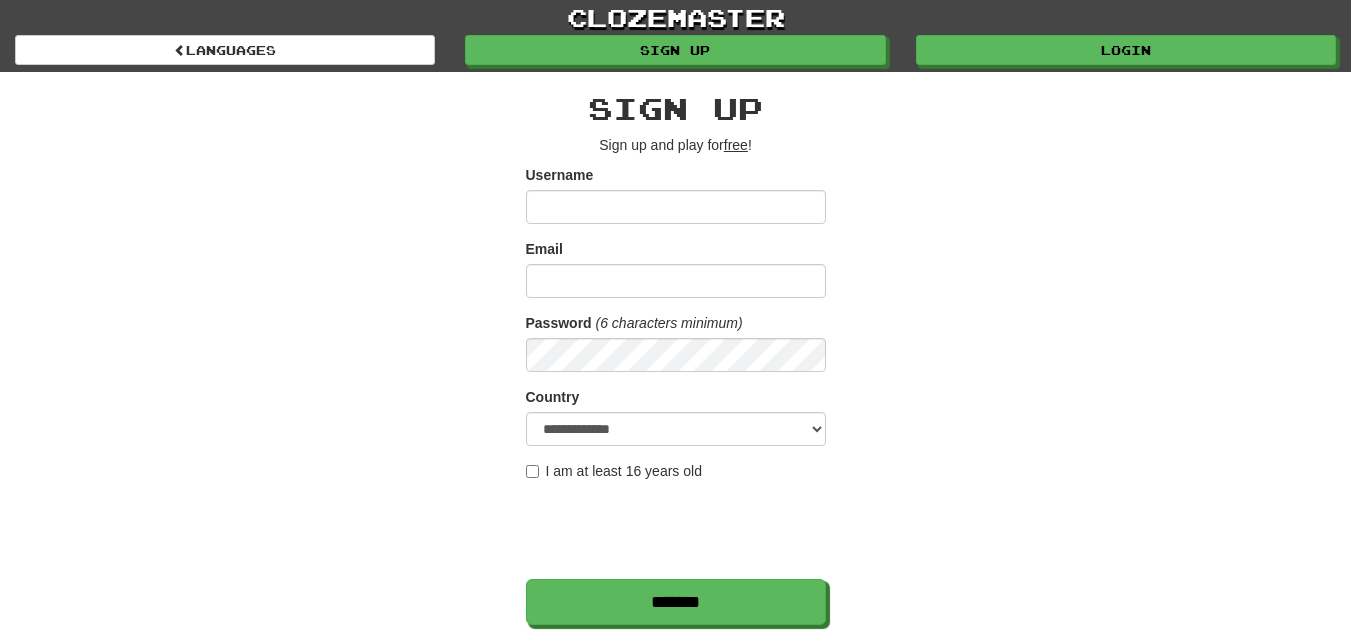 scroll, scrollTop: 0, scrollLeft: 0, axis: both 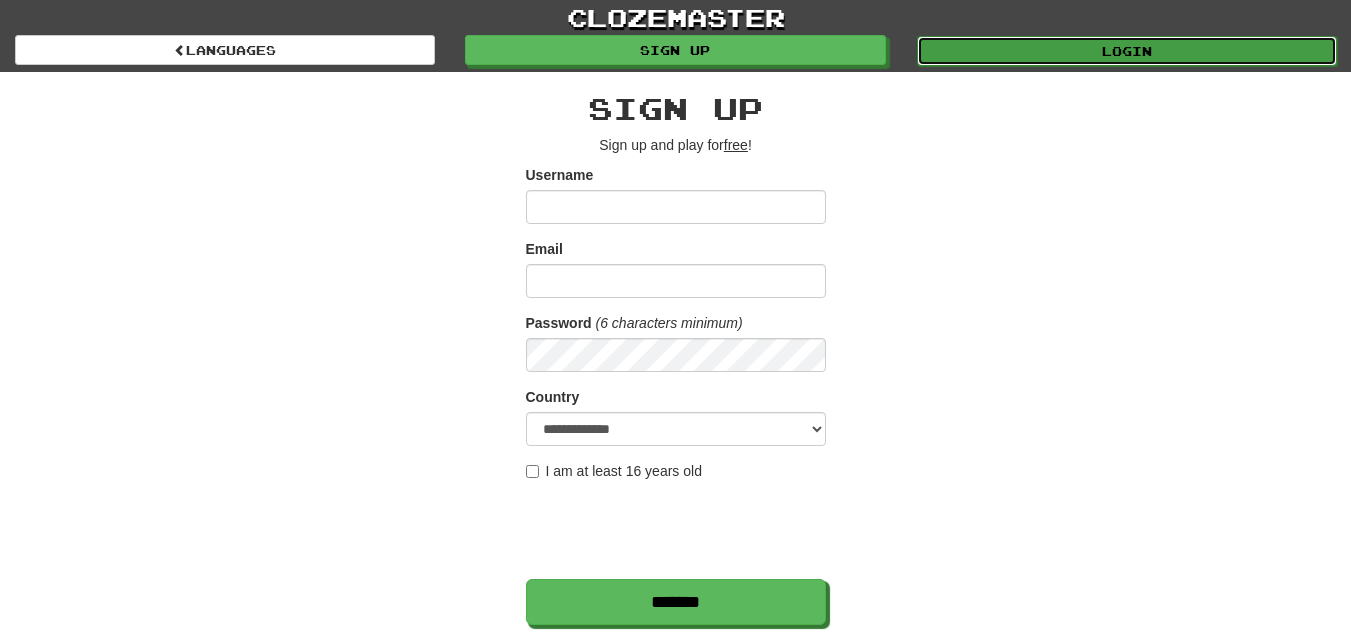 click on "Login" at bounding box center (1127, 51) 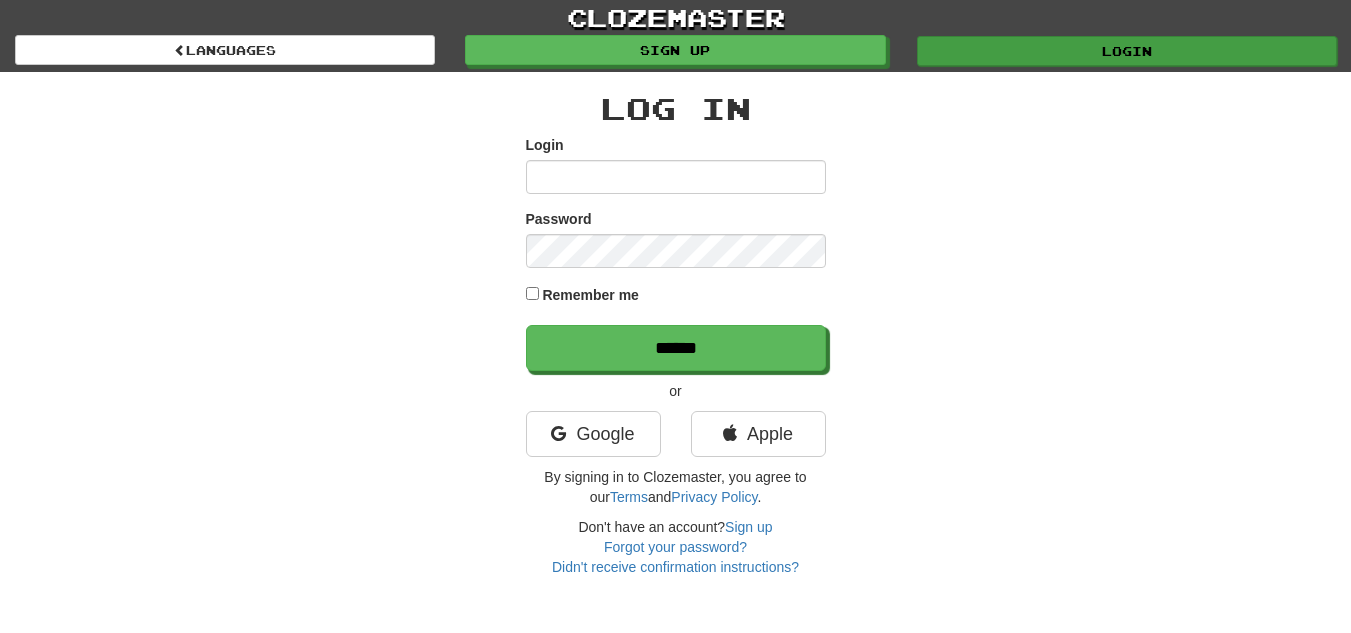scroll, scrollTop: 0, scrollLeft: 0, axis: both 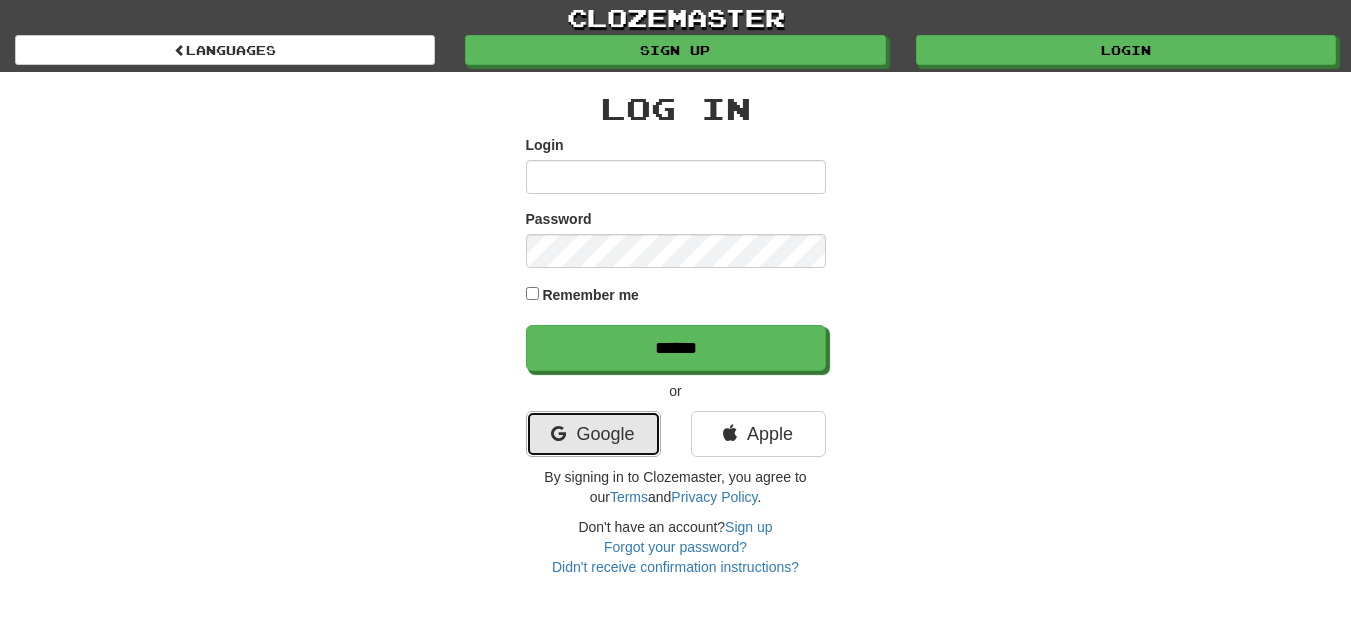click on "Google" at bounding box center (593, 434) 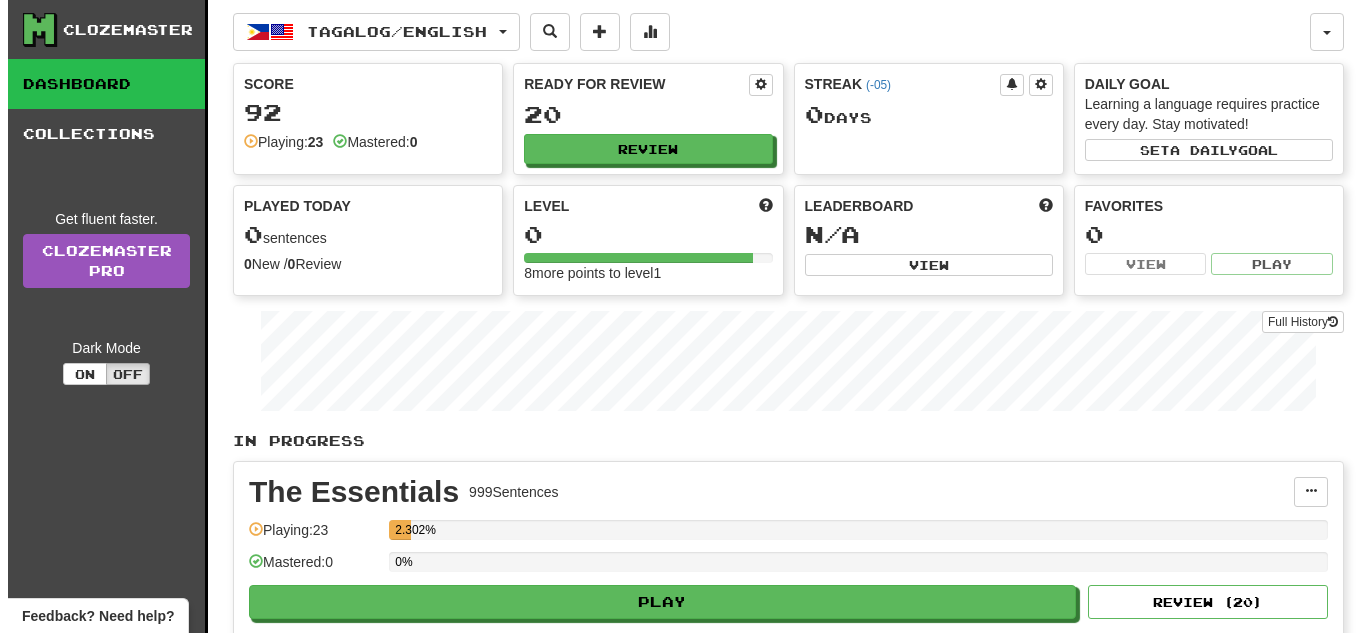 scroll, scrollTop: 0, scrollLeft: 0, axis: both 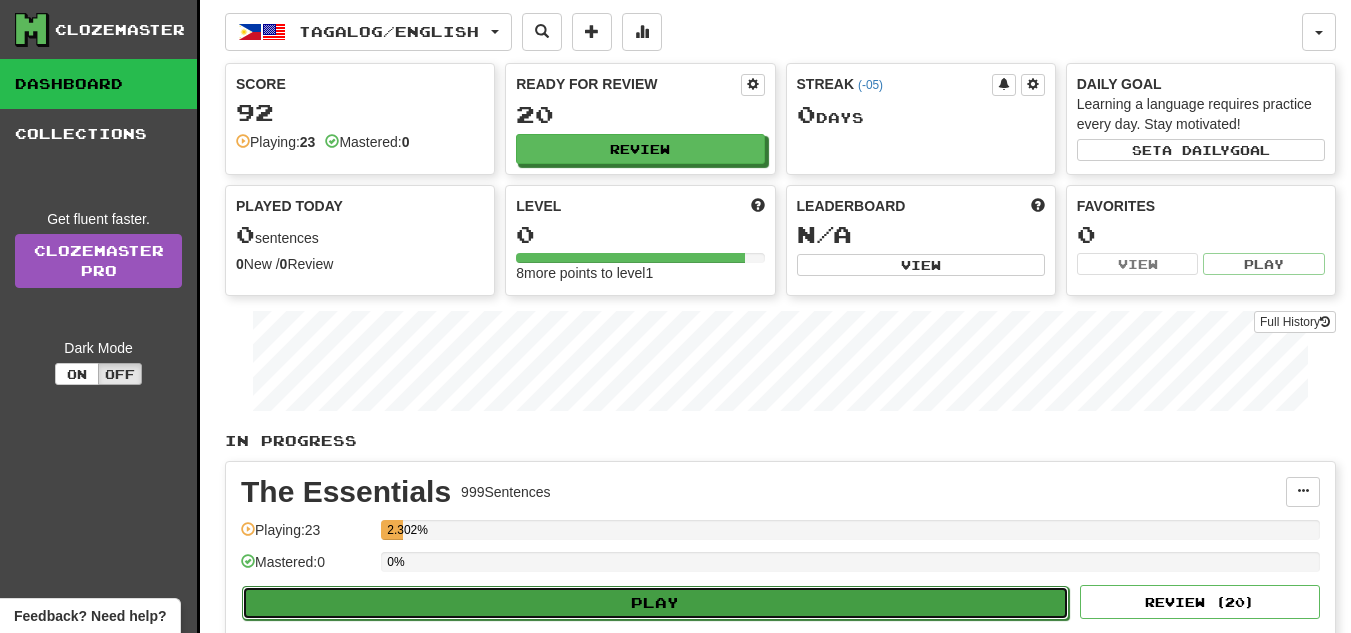 click on "Play" at bounding box center (655, 603) 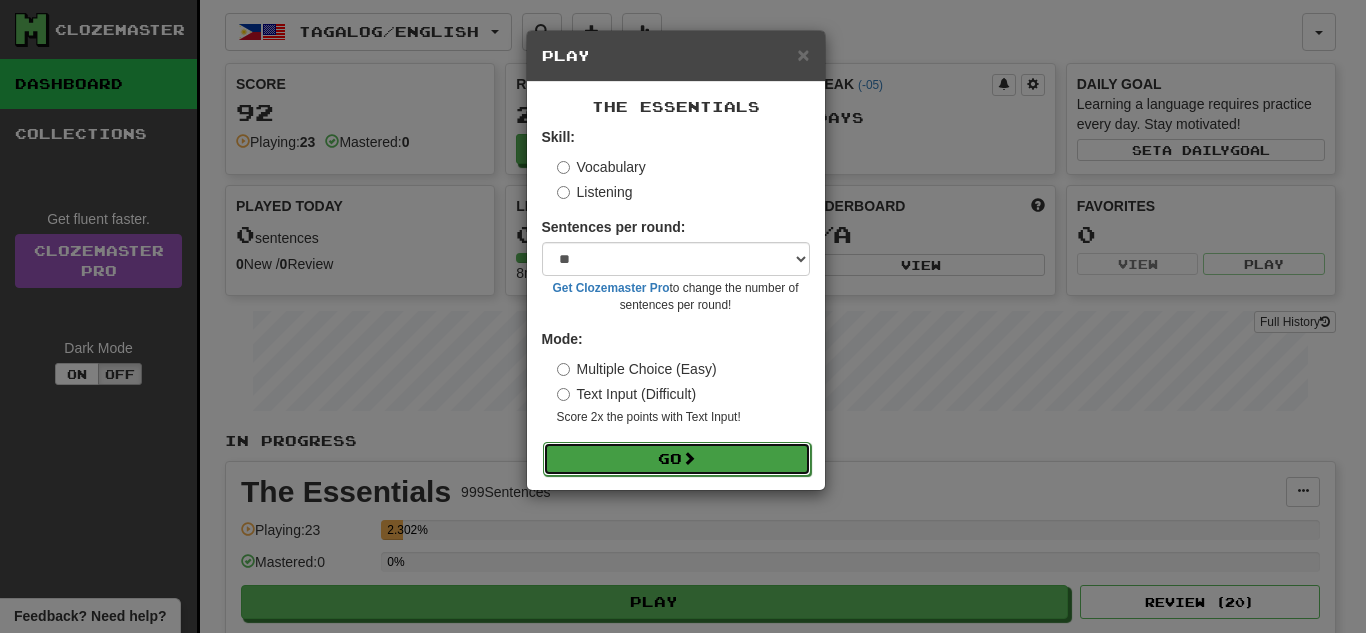 click on "Go" at bounding box center [677, 459] 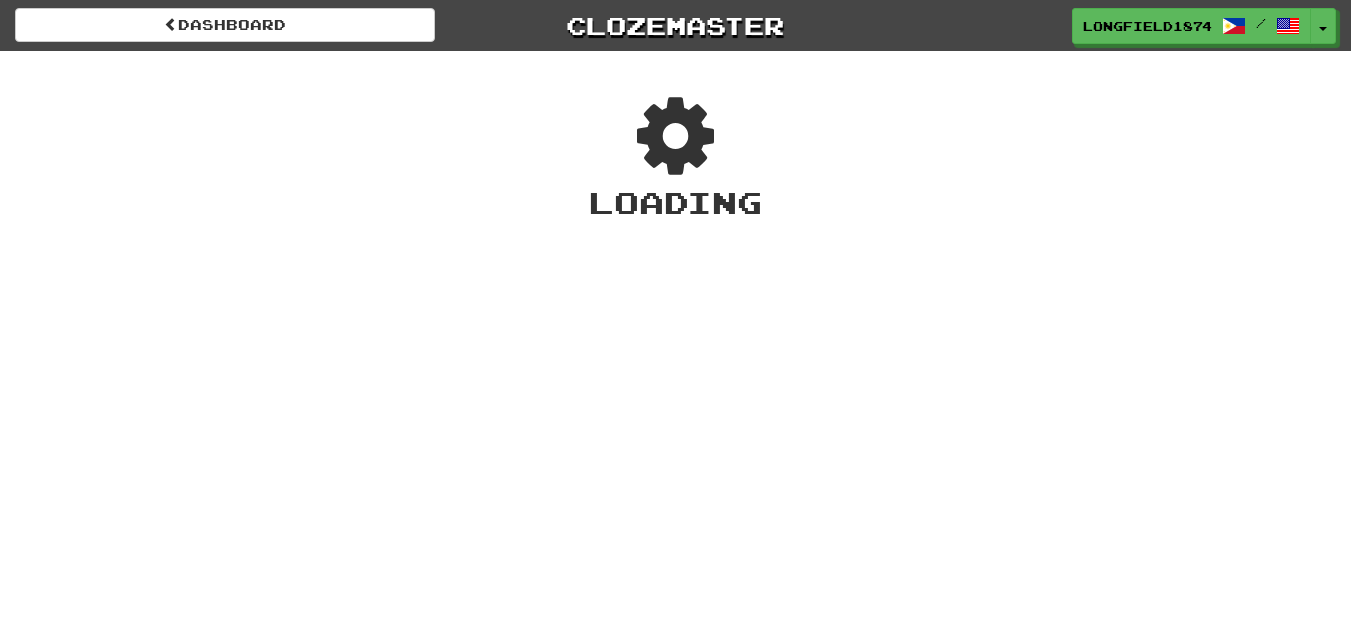 scroll, scrollTop: 0, scrollLeft: 0, axis: both 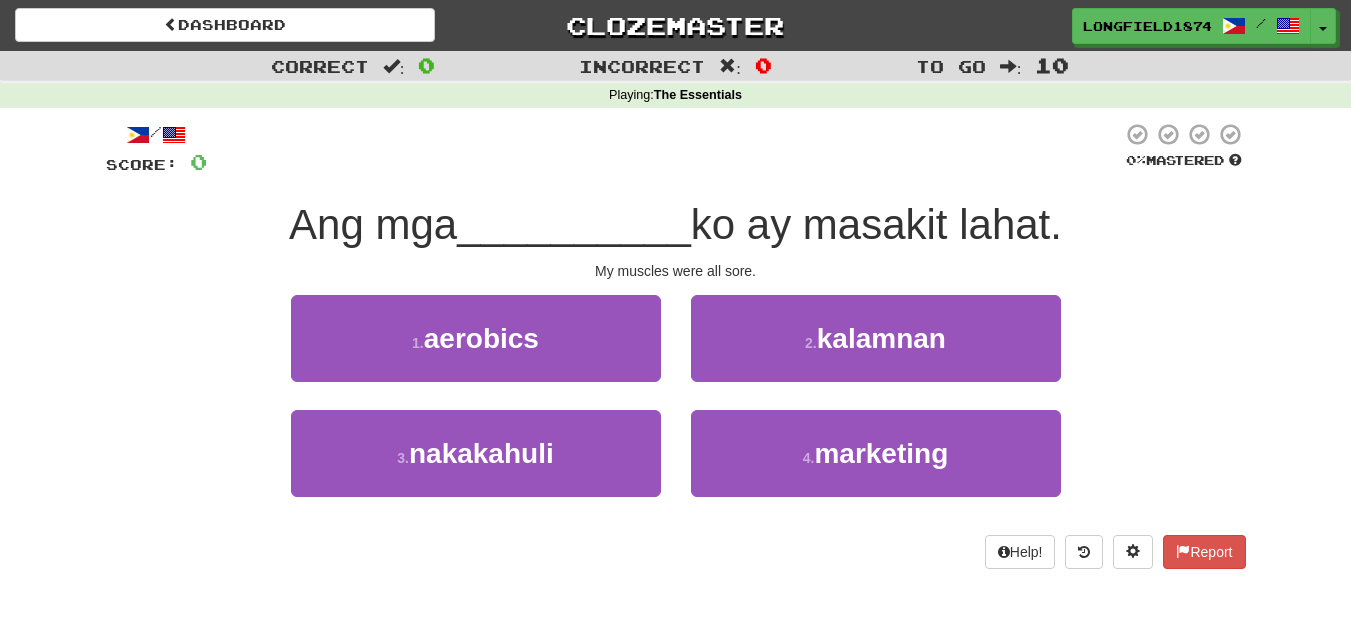 click on "__________" at bounding box center (574, 224) 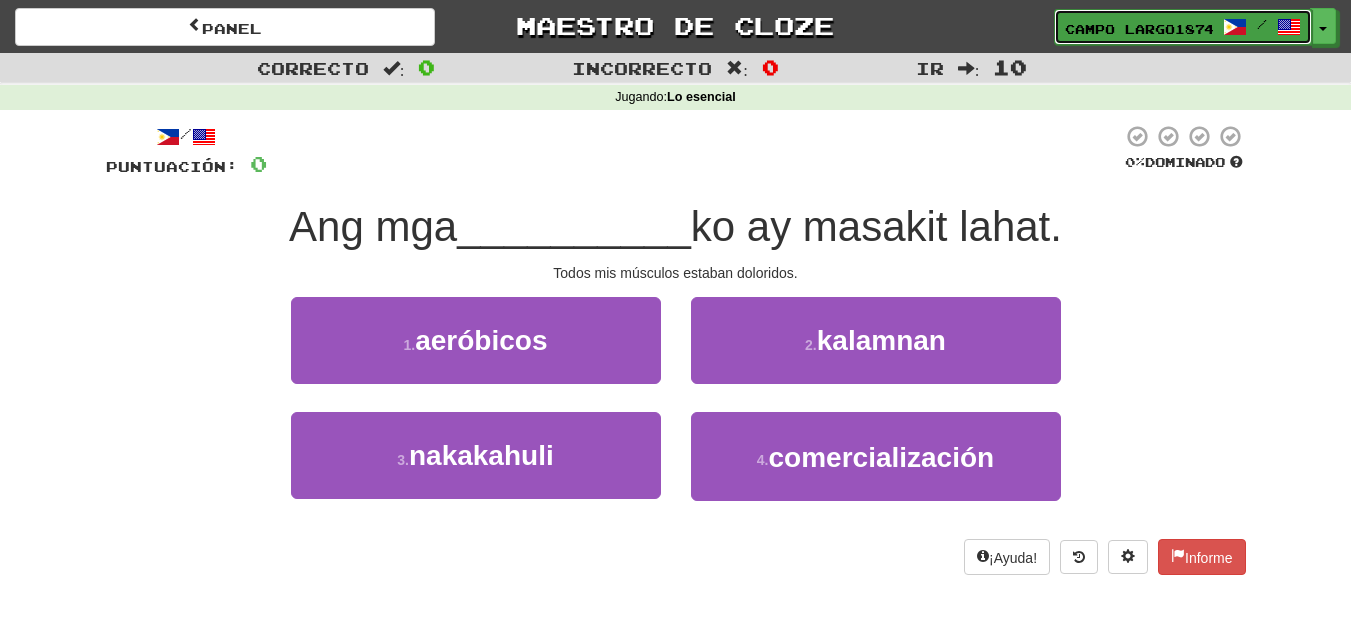 click at bounding box center [1289, 27] 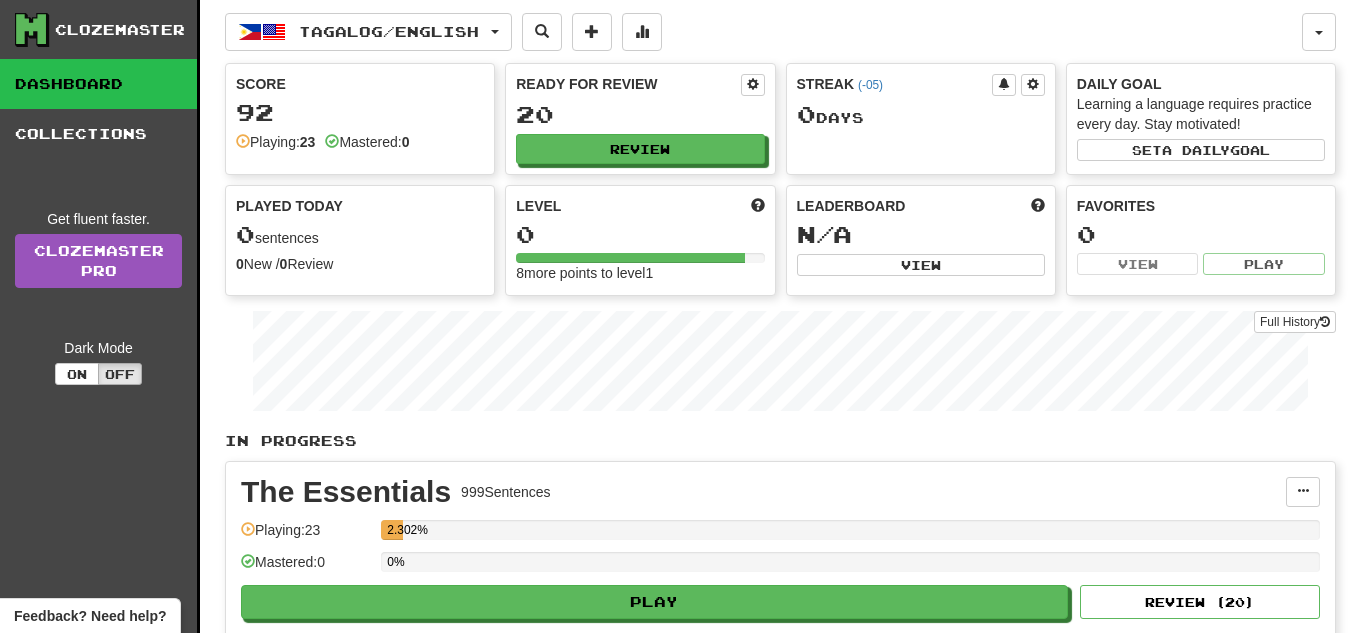 scroll, scrollTop: 0, scrollLeft: 0, axis: both 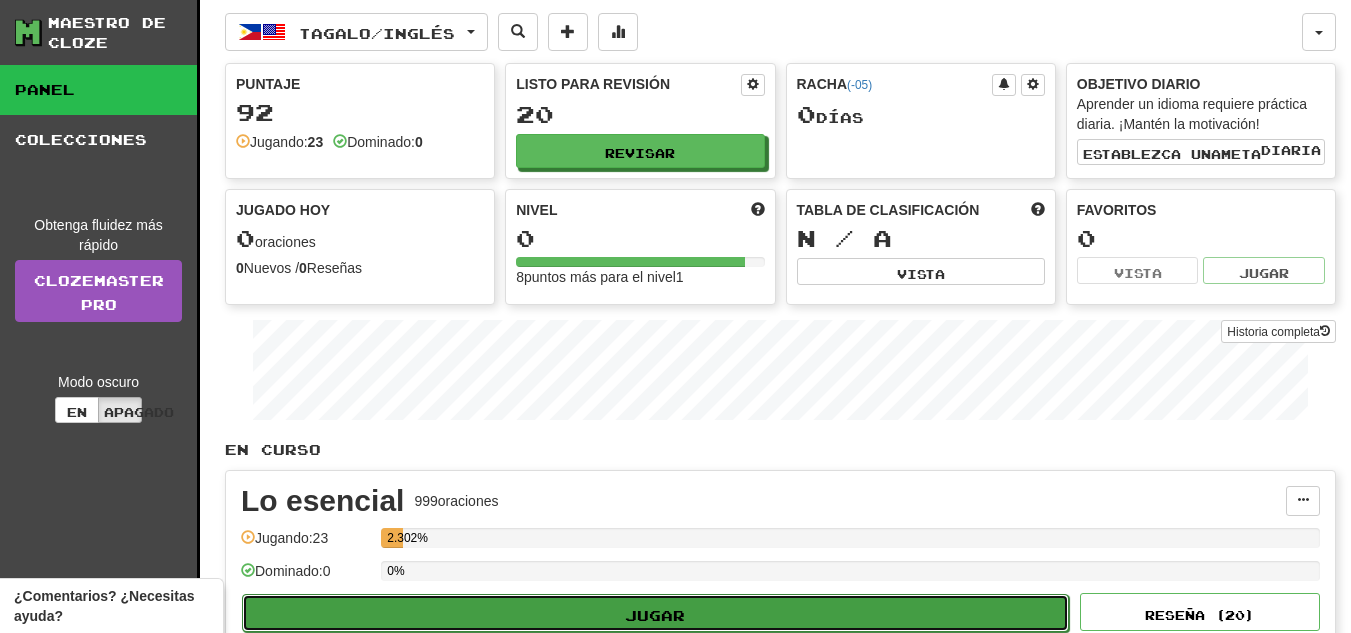 click on "Jugar" at bounding box center (655, 614) 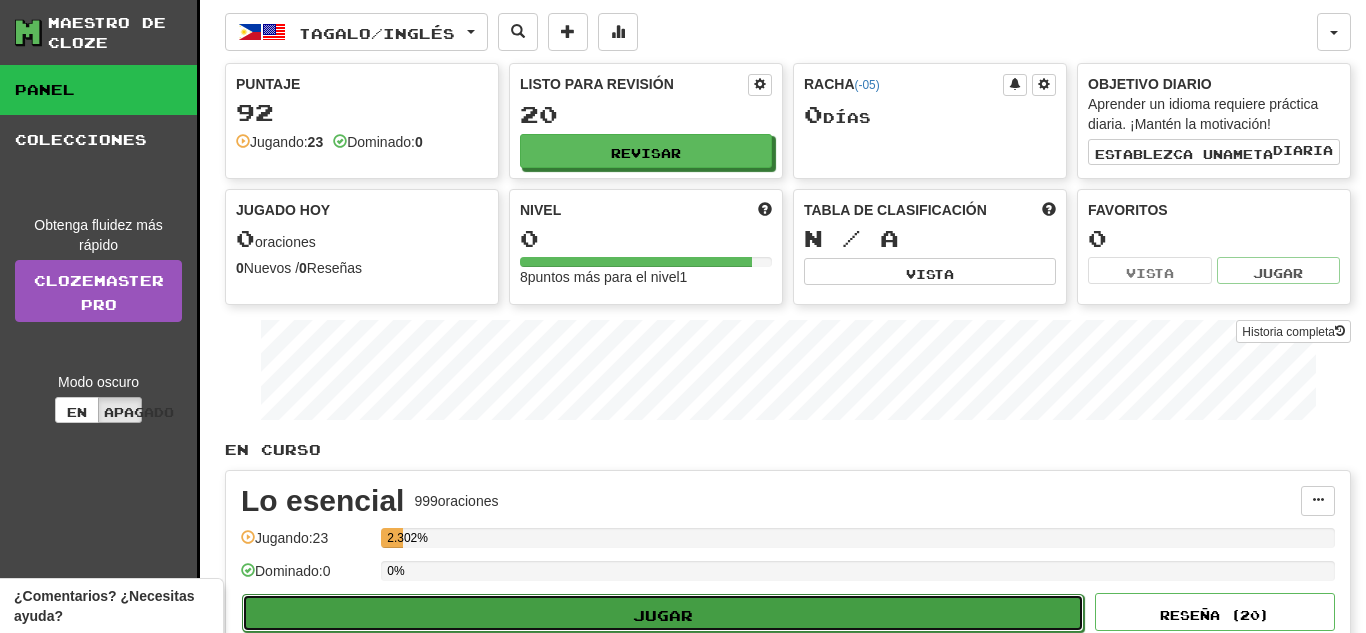 select on "**" 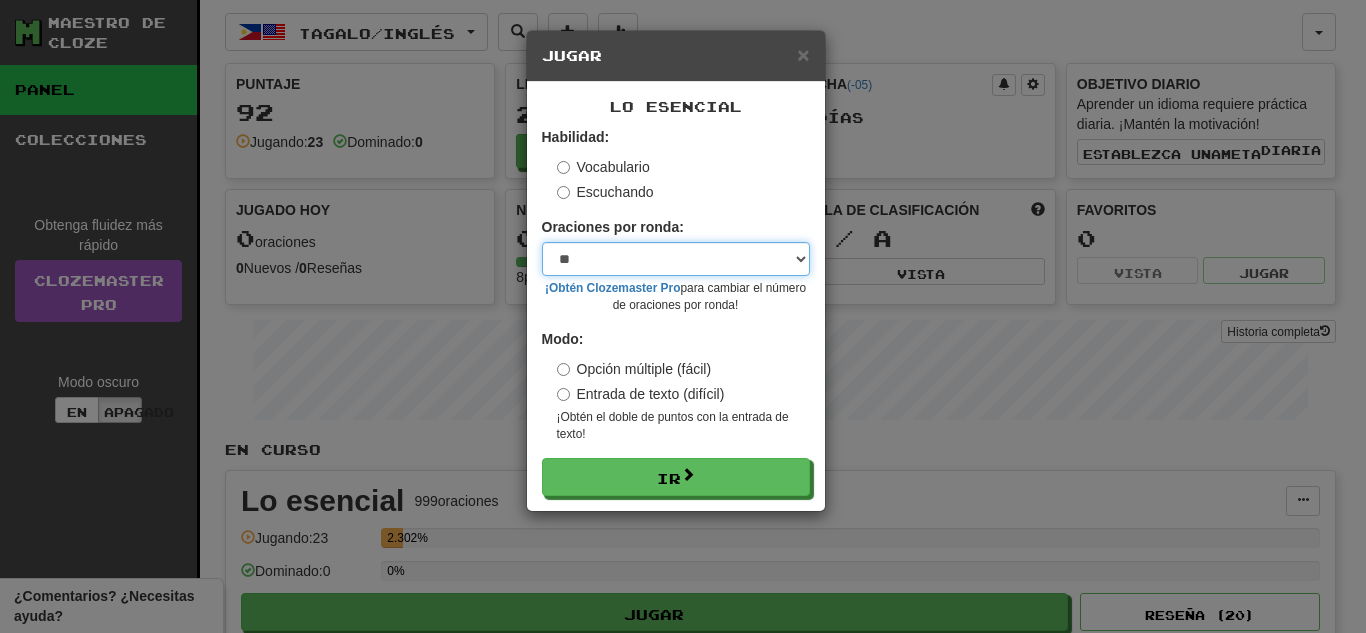 click on "* ** ** ** ** ** *** ********" at bounding box center (676, 259) 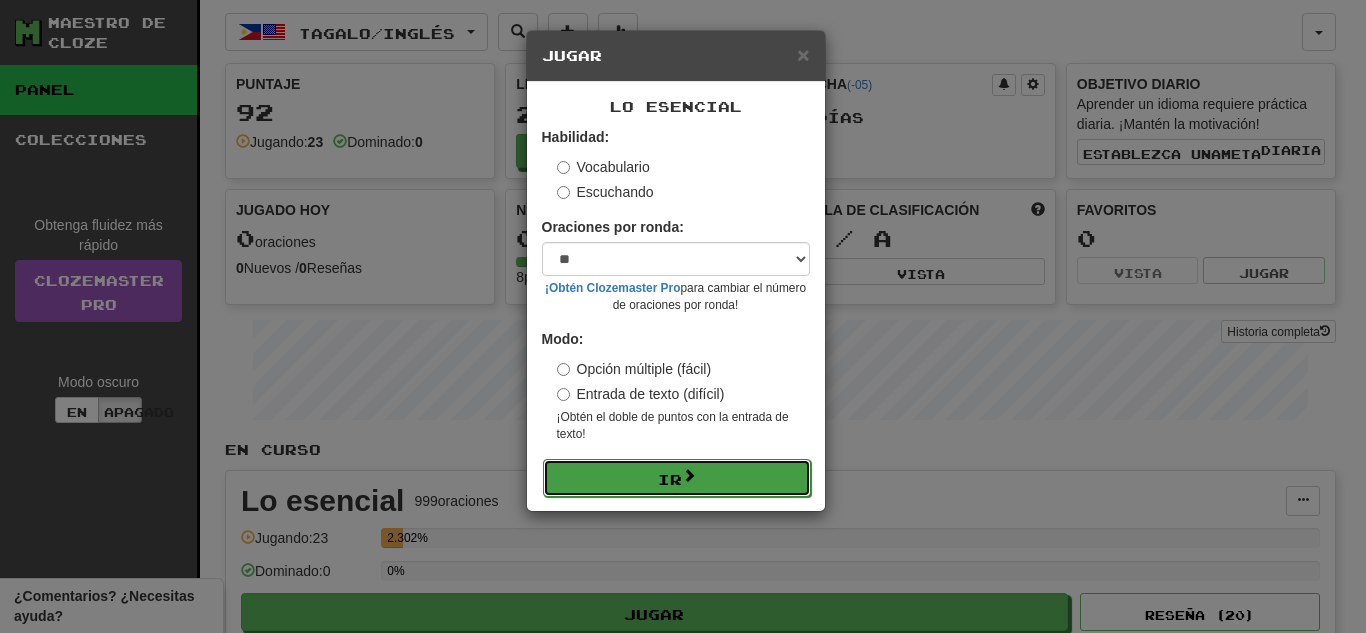 click on "Ir" at bounding box center [670, 479] 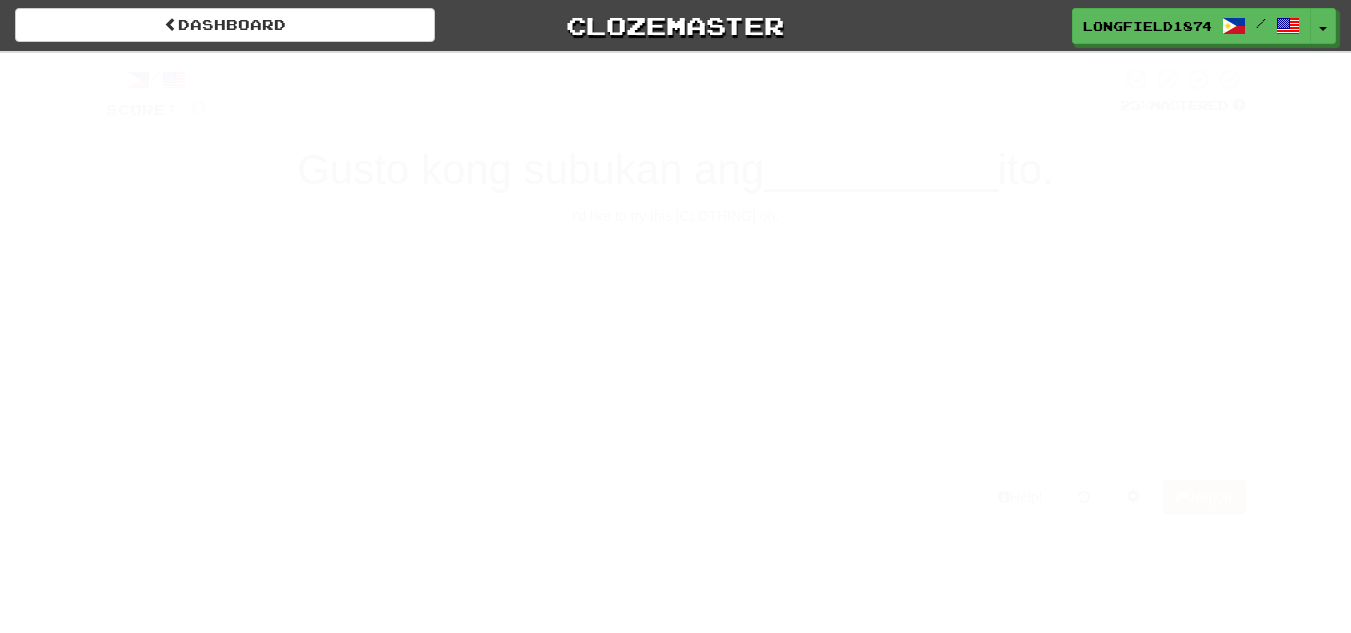 scroll, scrollTop: 0, scrollLeft: 0, axis: both 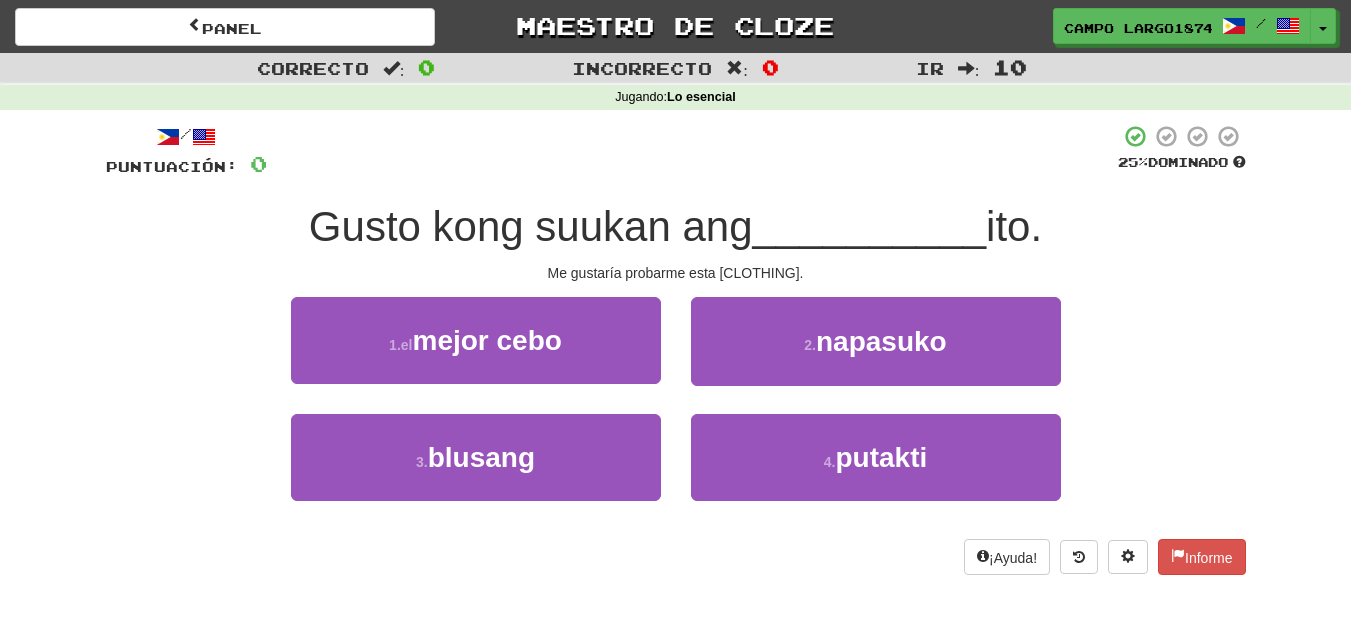 click on "/ Puntuación:    0 25  %  dominado Gusto kong suukan ang  __________  ito. Me gustaría probarme esta blusa. 1.  el  mejor cebo 2.  napasuko ​ 3  .  blusang 4  .  putakti ¡Ayuda! Informe" at bounding box center (676, 349) 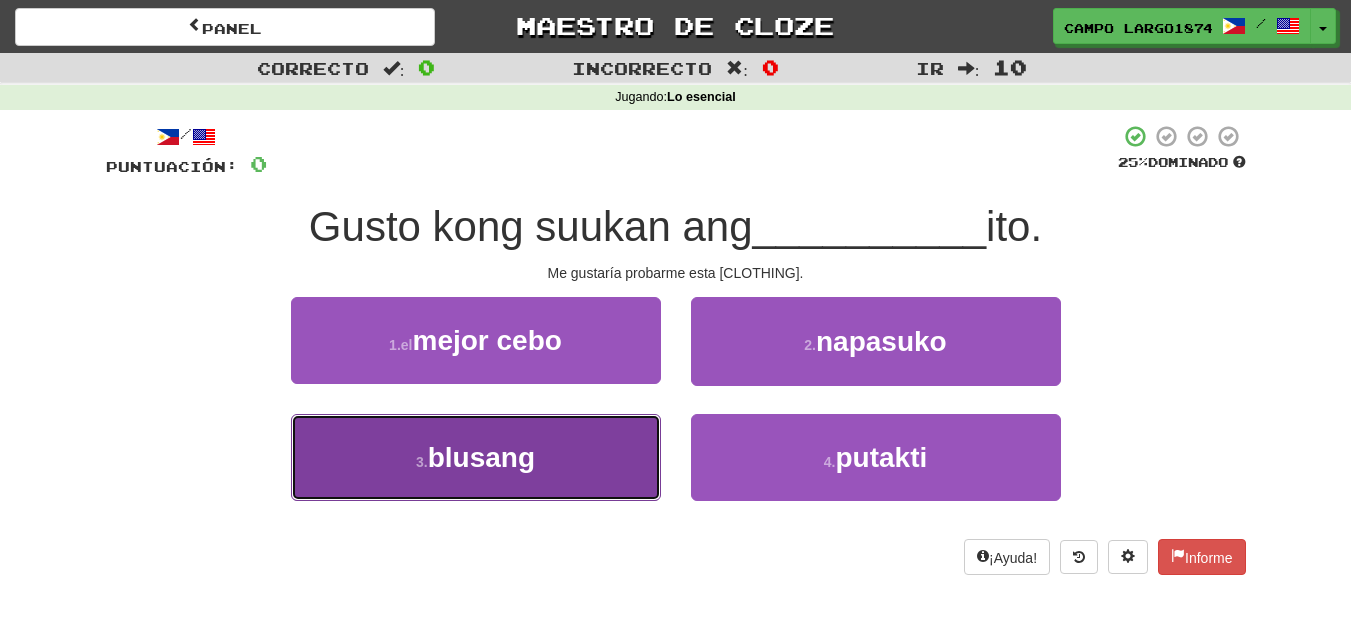 click on "3  .  blusang" at bounding box center [476, 457] 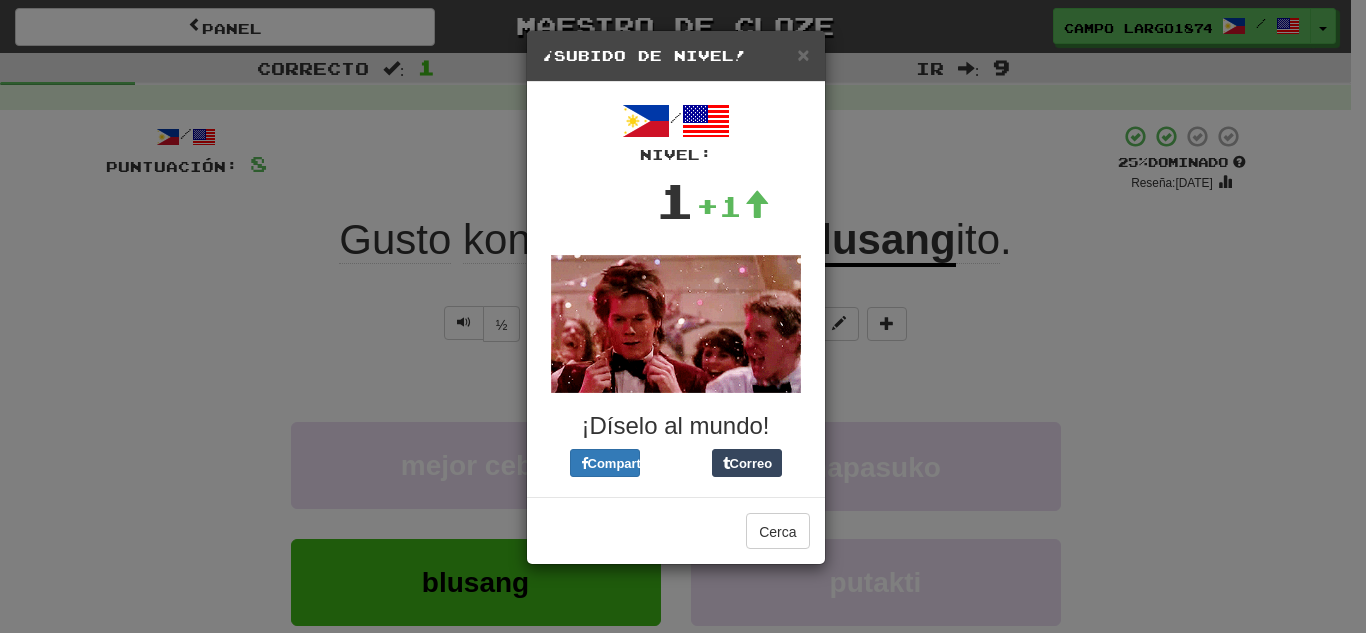 click on "Cerca" at bounding box center [676, 530] 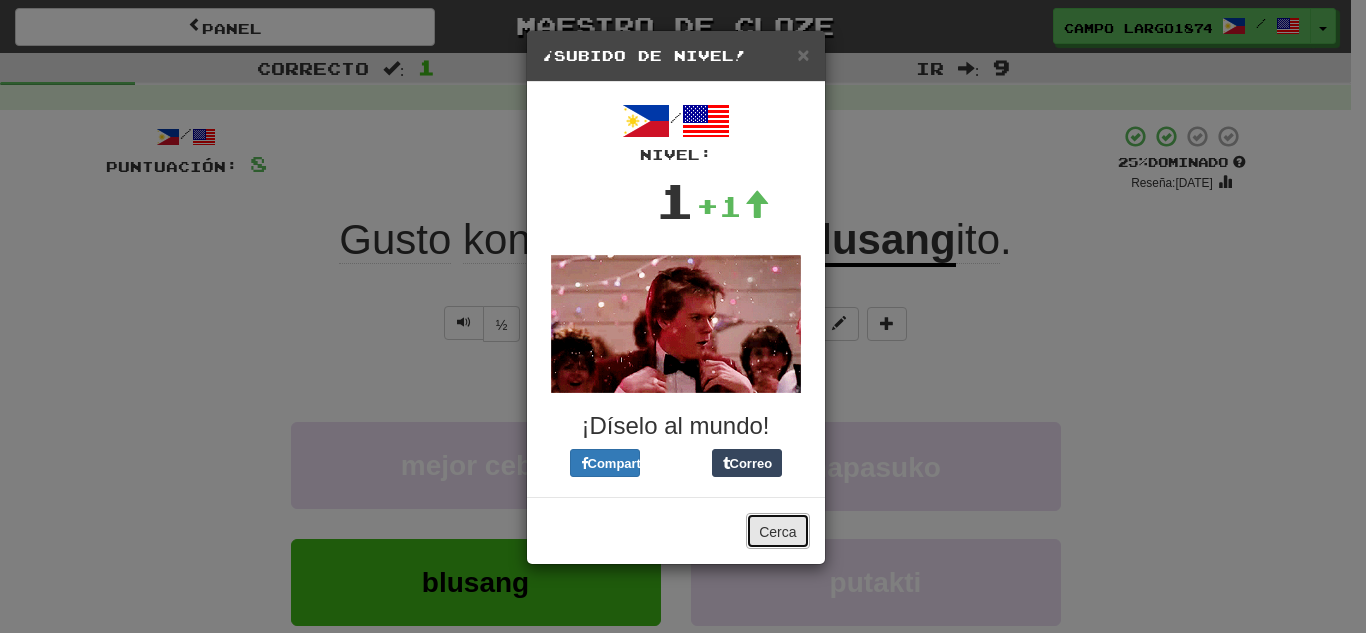 click on "Cerca" at bounding box center (777, 531) 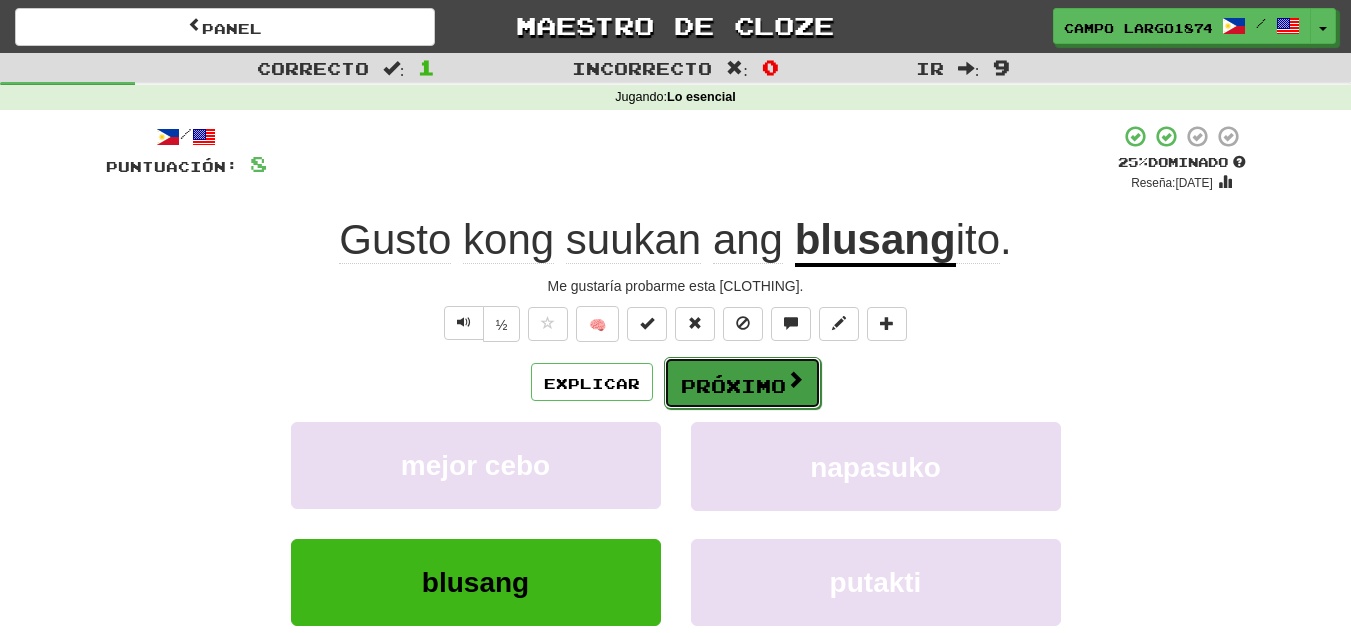 click on "Próximo" at bounding box center (733, 386) 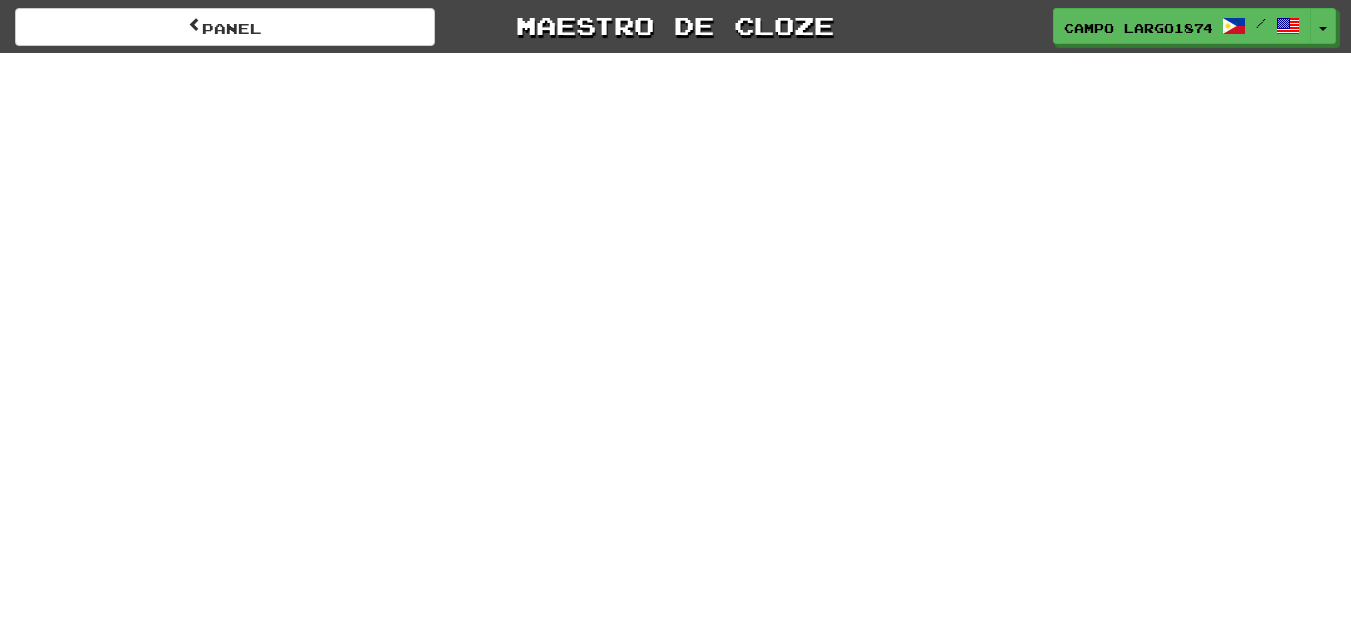 scroll, scrollTop: 27, scrollLeft: 0, axis: vertical 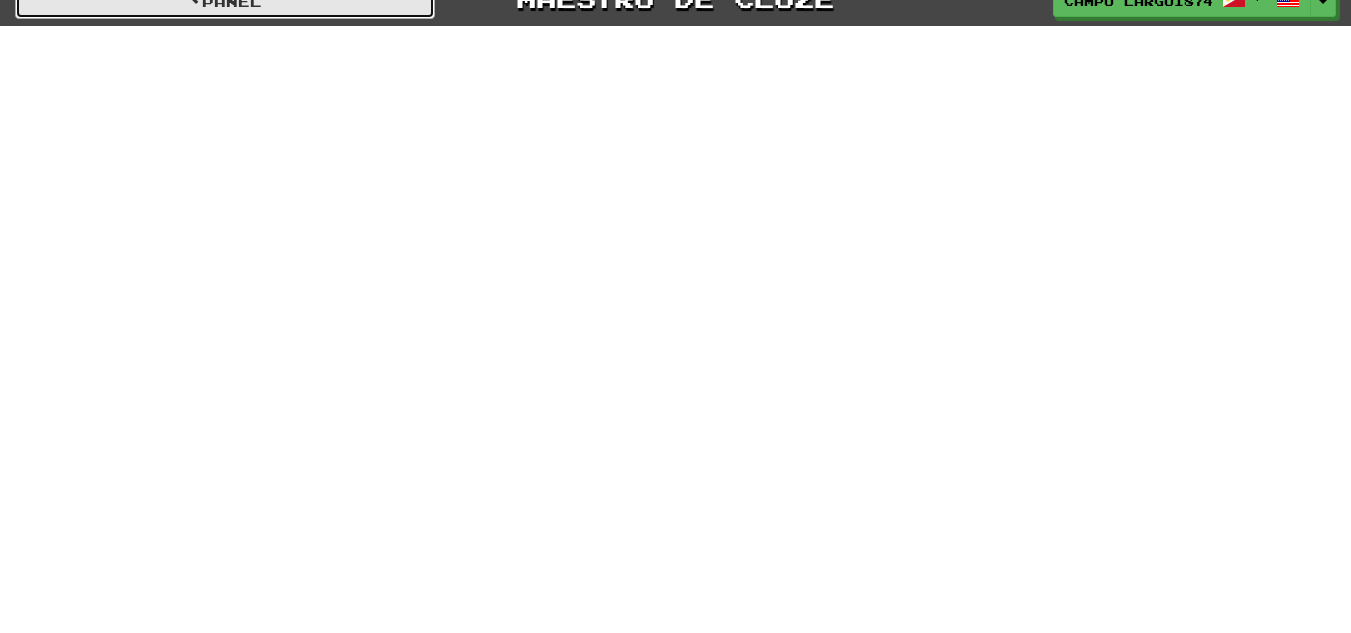 click on "Panel" at bounding box center (225, 0) 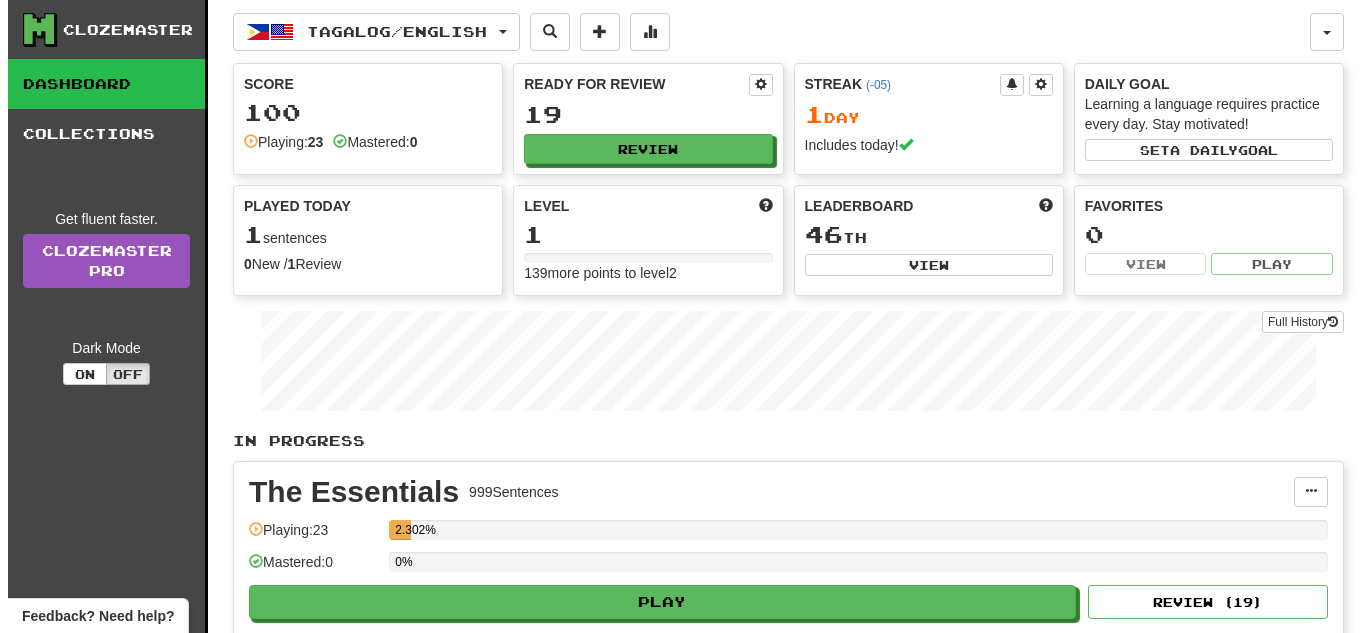 scroll, scrollTop: 0, scrollLeft: 0, axis: both 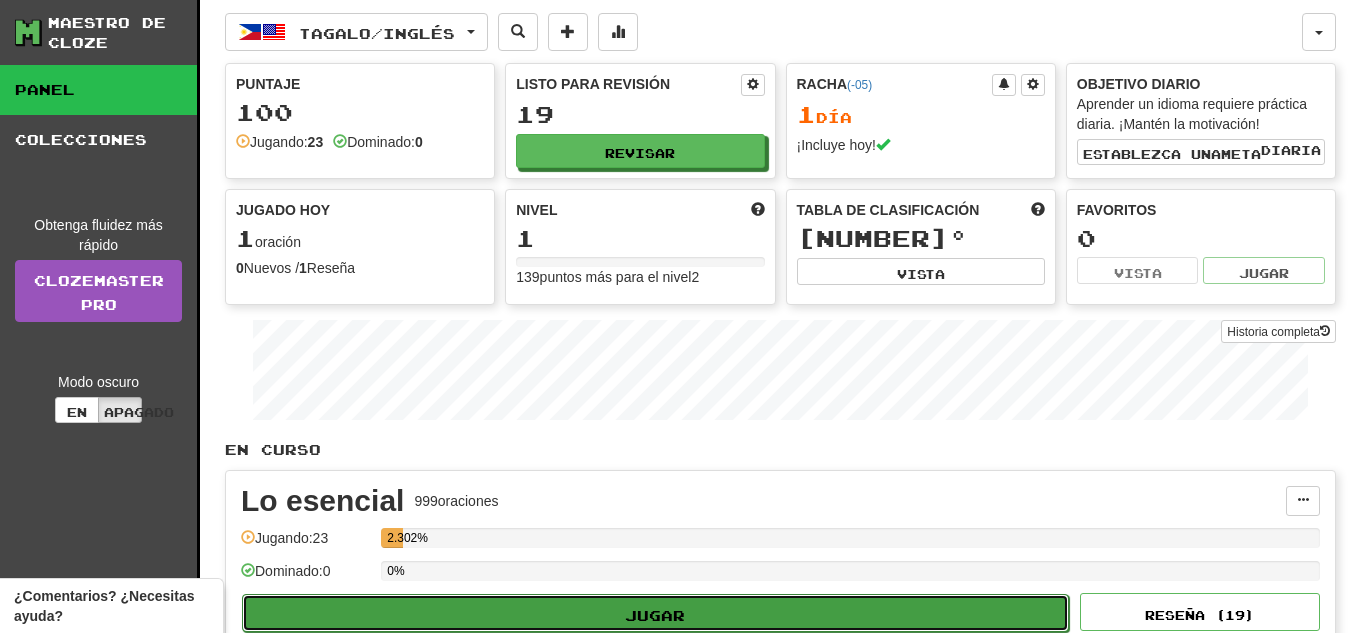 click on "Jugar" at bounding box center [655, 612] 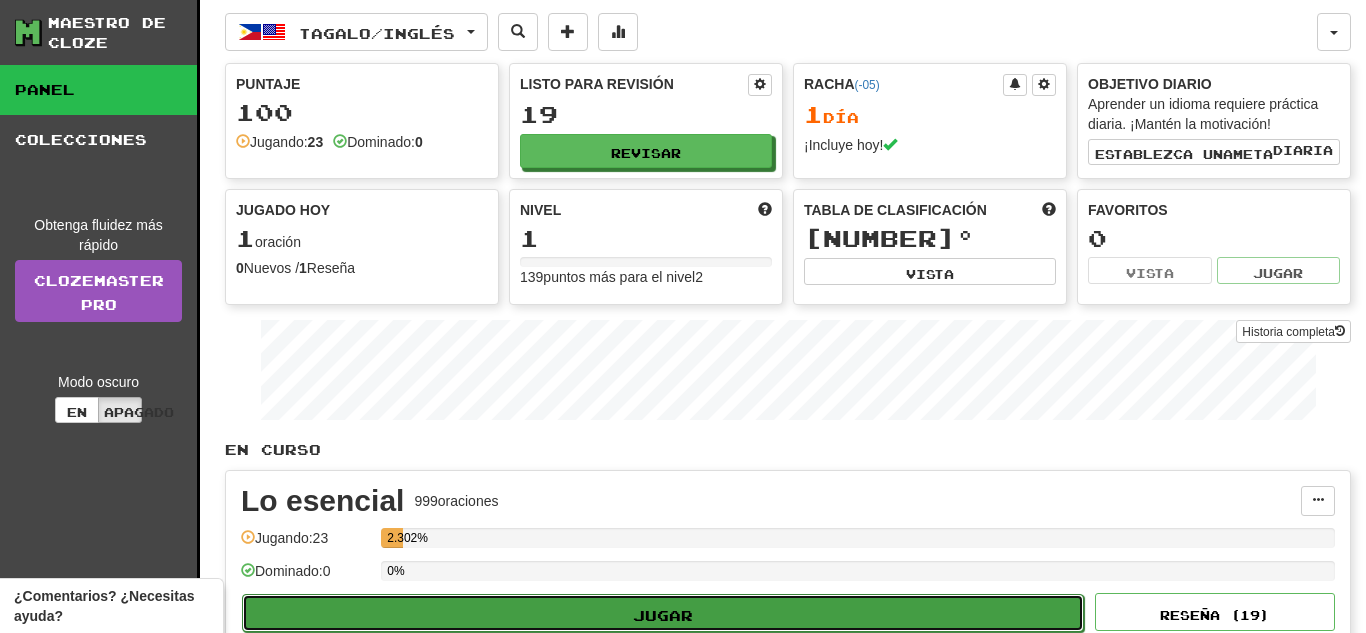 select on "**" 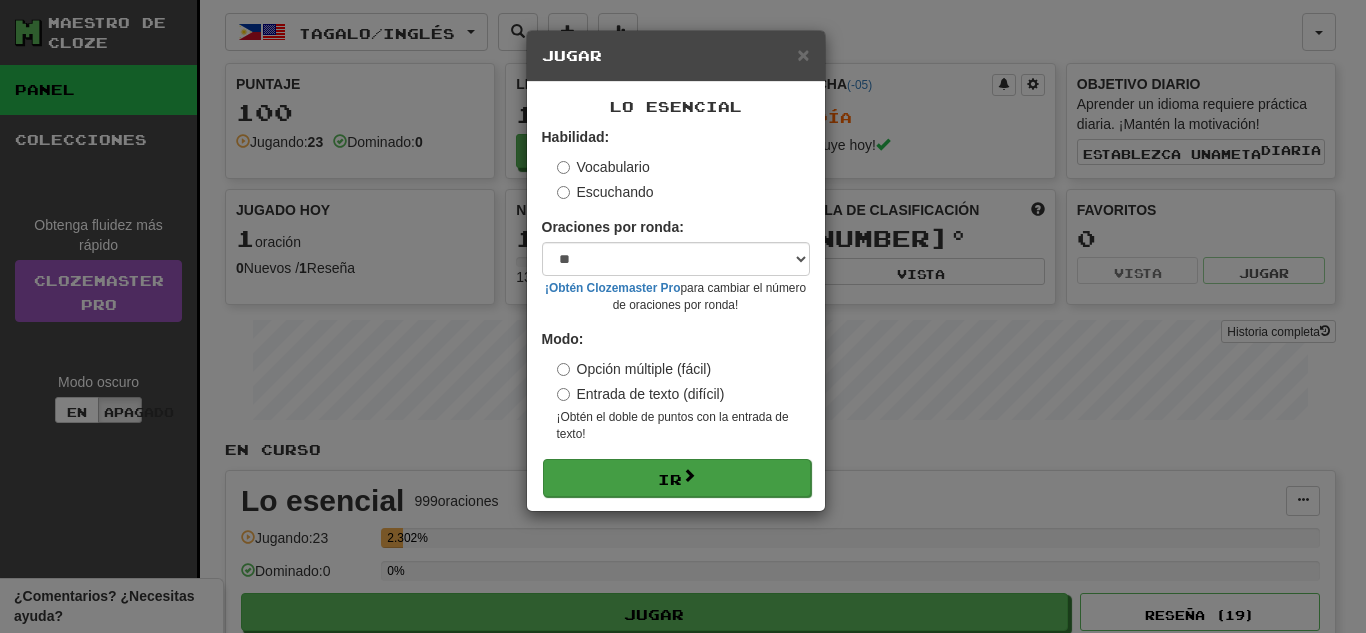 click on "Habilidad: Vocabulario Escuchando Oraciones por ronda: * ** ** ** ** ** *** ******** ¡Obtén Clozemaster Pro  para cambiar el número de oraciones por ronda! Modo: Opción múltiple (fácil) Entrada de texto (difícil) ¡Obtén el doble de puntos con la entrada de texto  ! Ir" at bounding box center (676, 311) 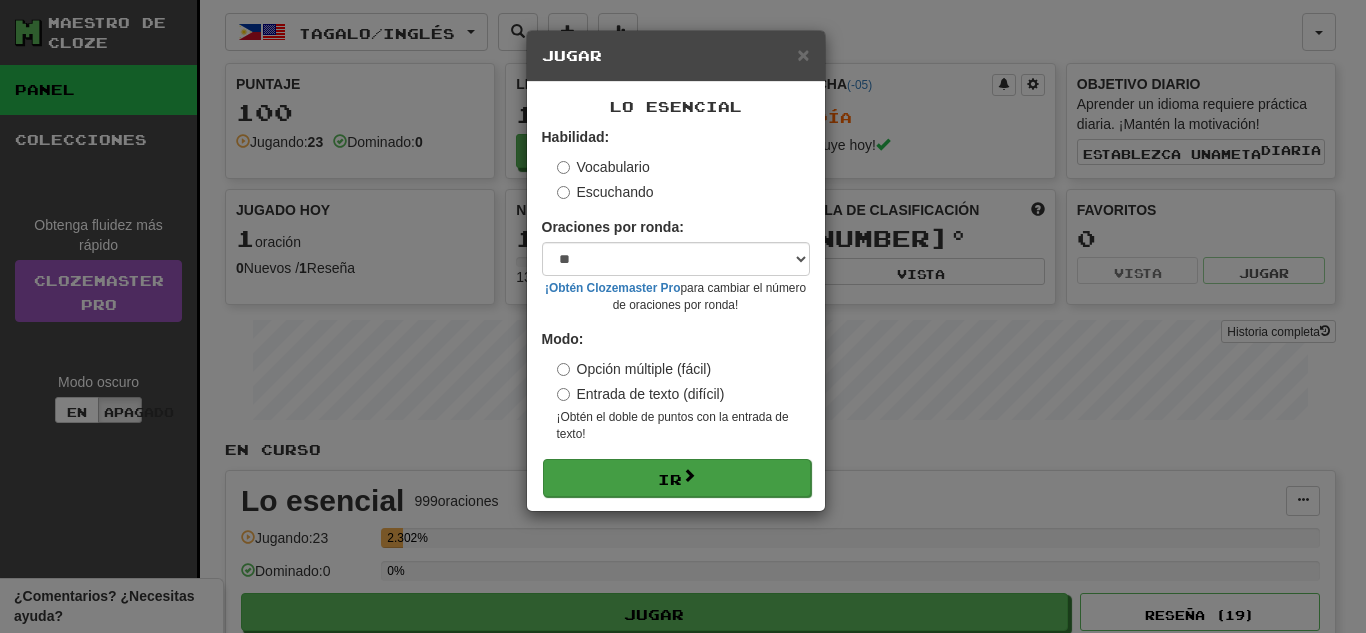 click on "Habilidad: Vocabulario Escuchando Oraciones por ronda: * ** ** ** ** ** *** ******** ¡Obtén Clozemaster Pro  para cambiar el número de oraciones por ronda! Modo: Opción múltiple (fácil) Entrada de texto (difícil) ¡Obtén el doble de puntos con la entrada de texto  ! Ir" at bounding box center (676, 311) 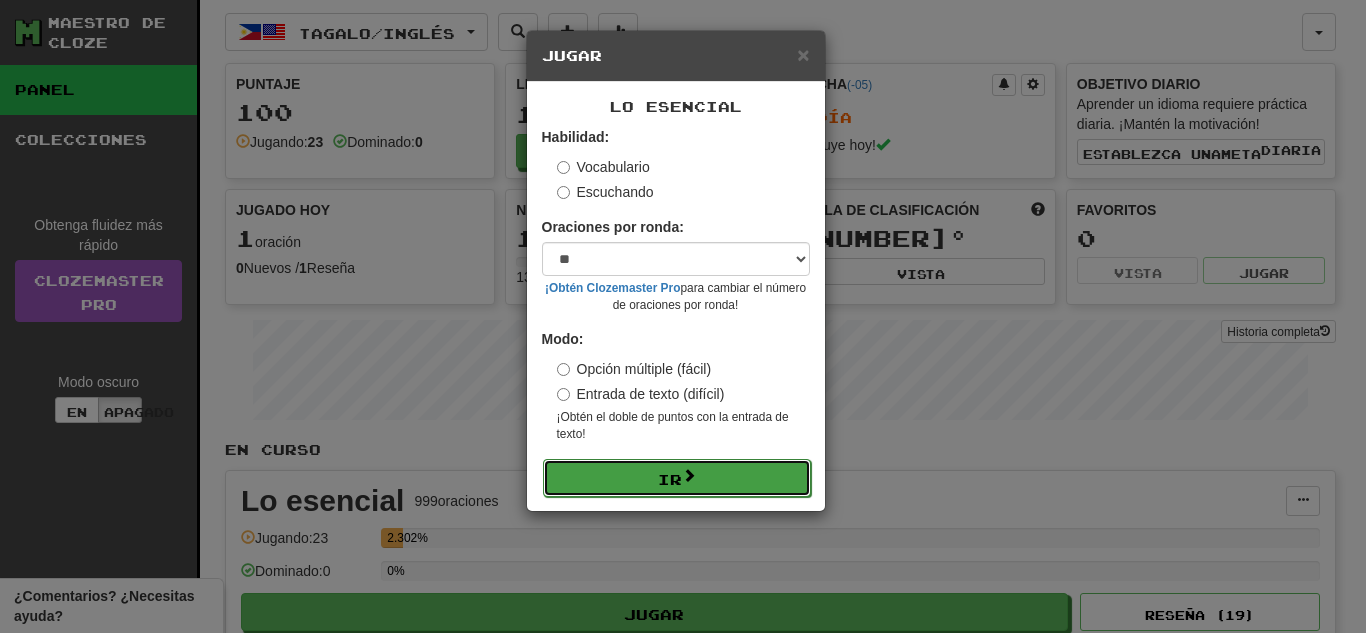 click on "Ir" at bounding box center (677, 478) 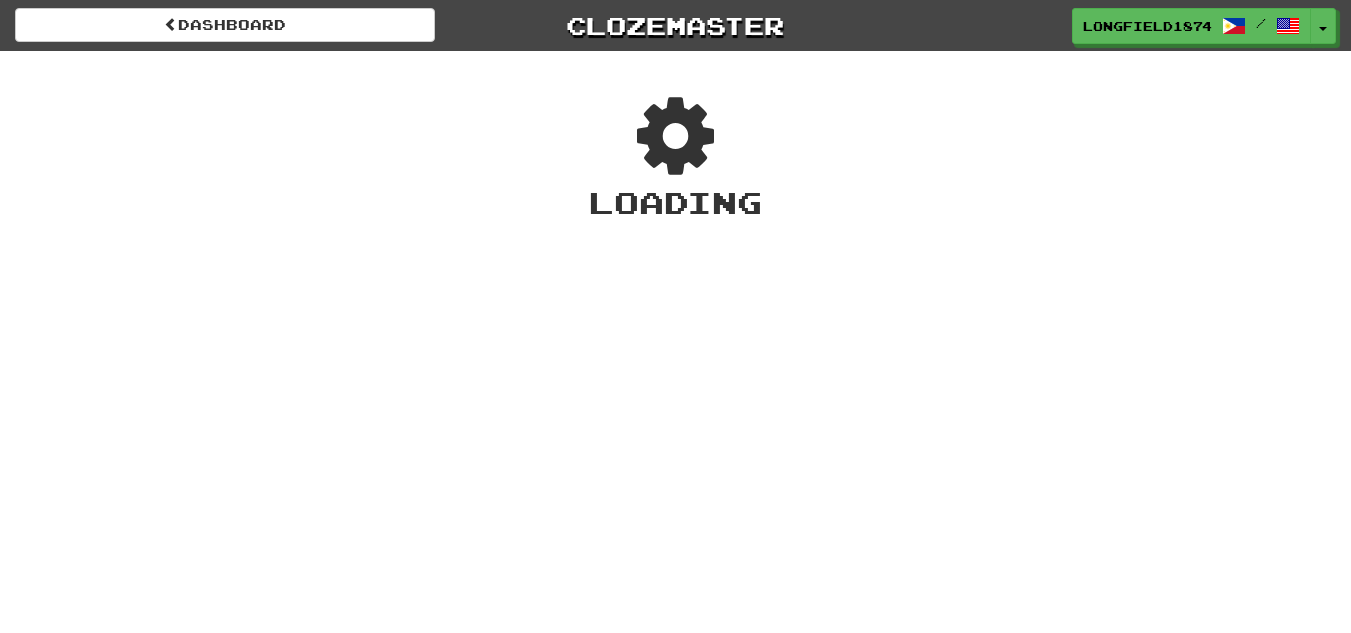 scroll, scrollTop: 0, scrollLeft: 0, axis: both 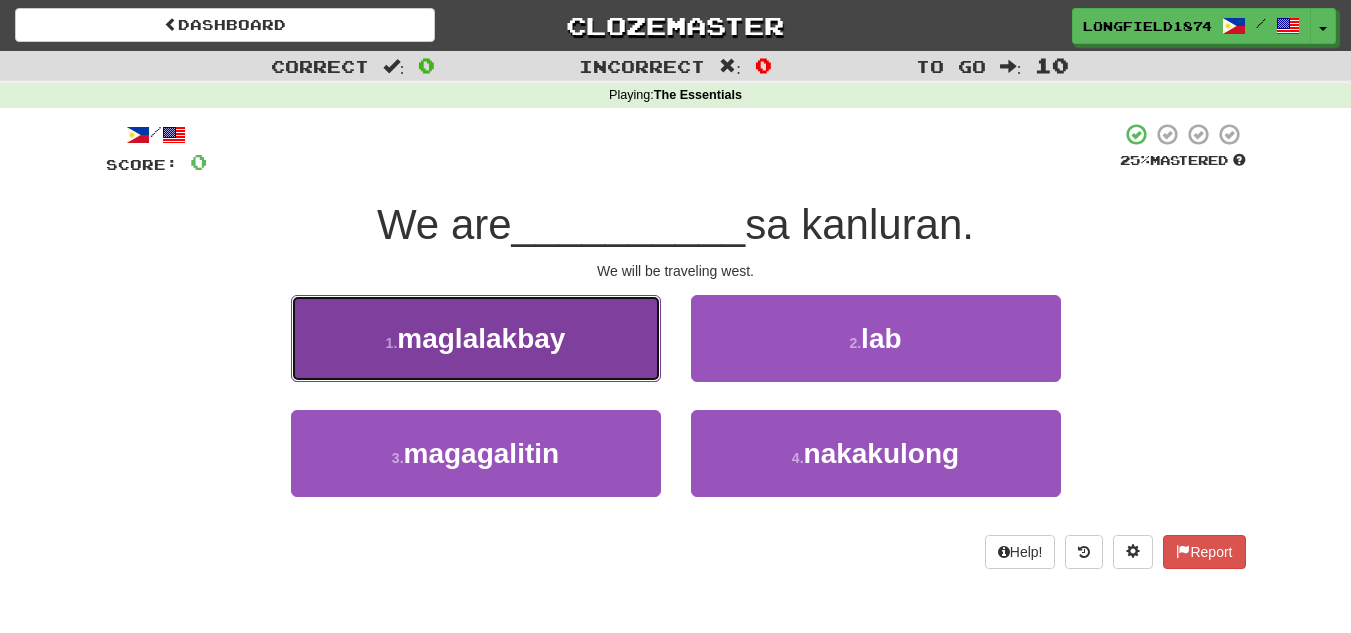 click on "1 .  maglalakbay" at bounding box center [476, 338] 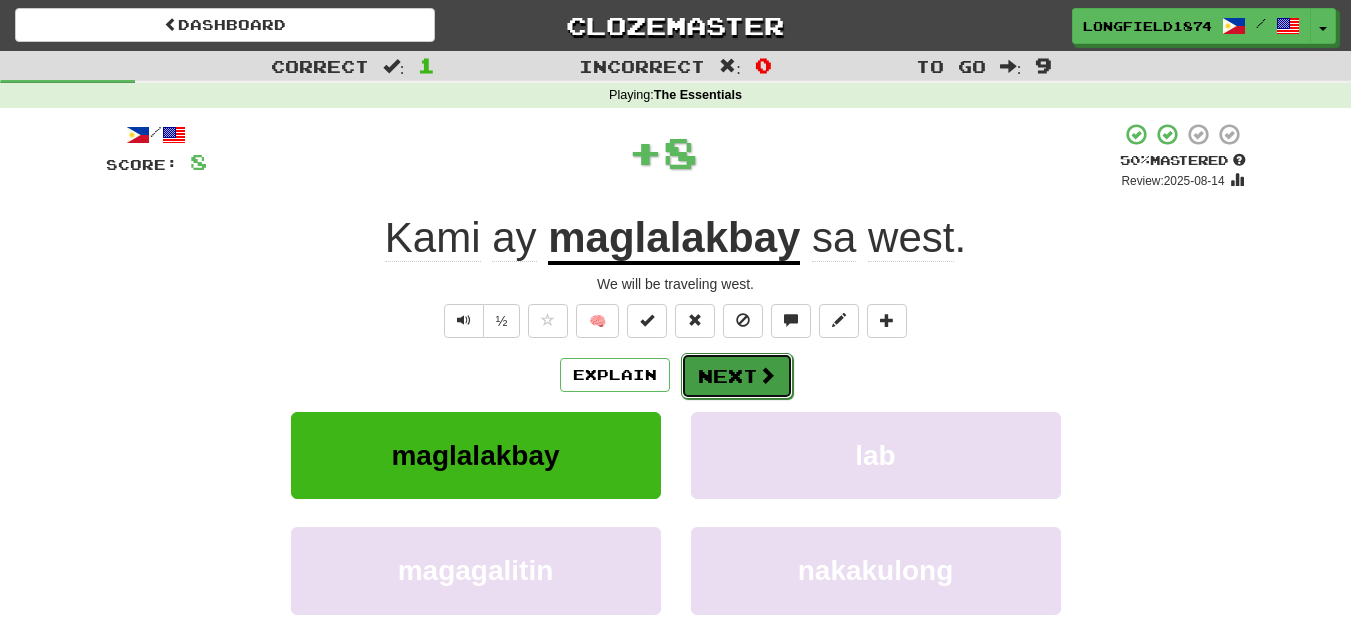 click on "Next" at bounding box center [737, 376] 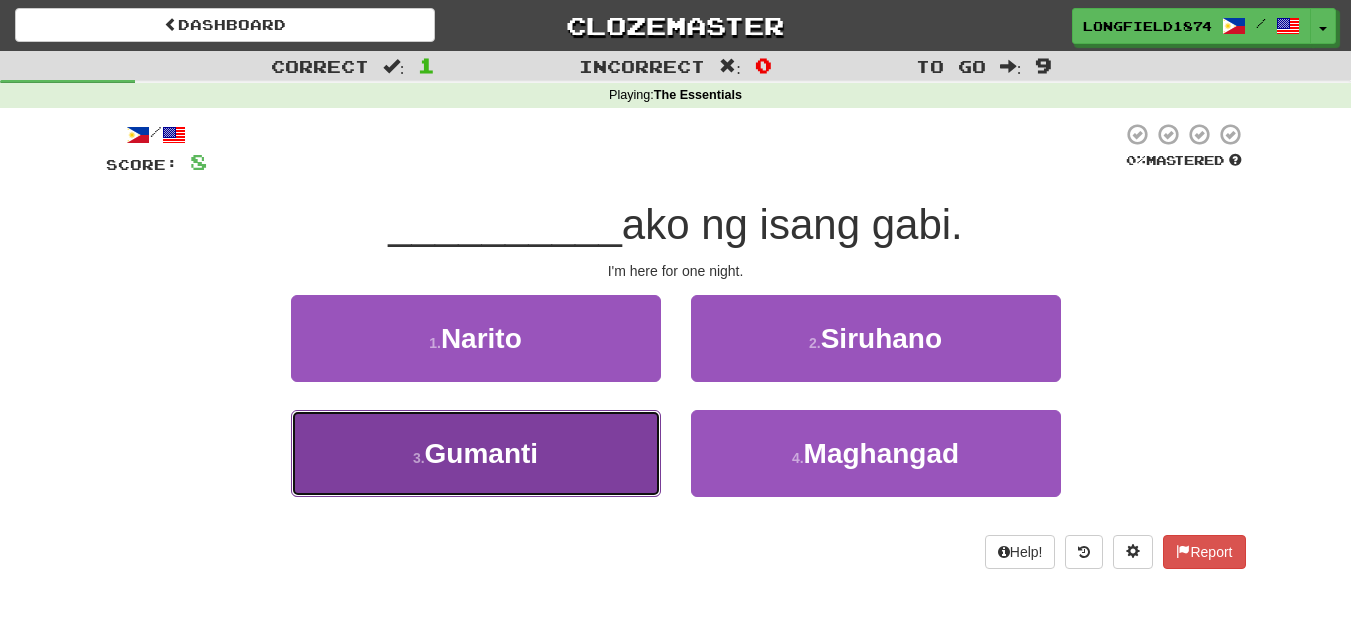 click on "Gumanti" at bounding box center [482, 453] 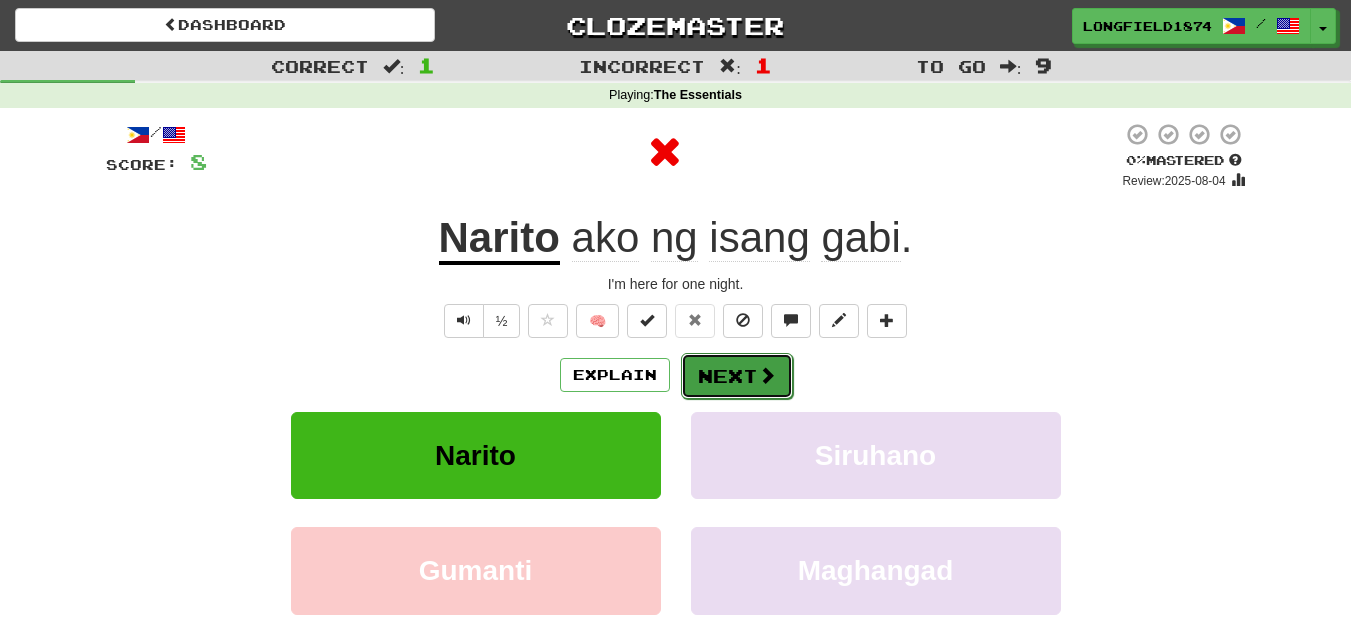 click on "Next" at bounding box center [737, 376] 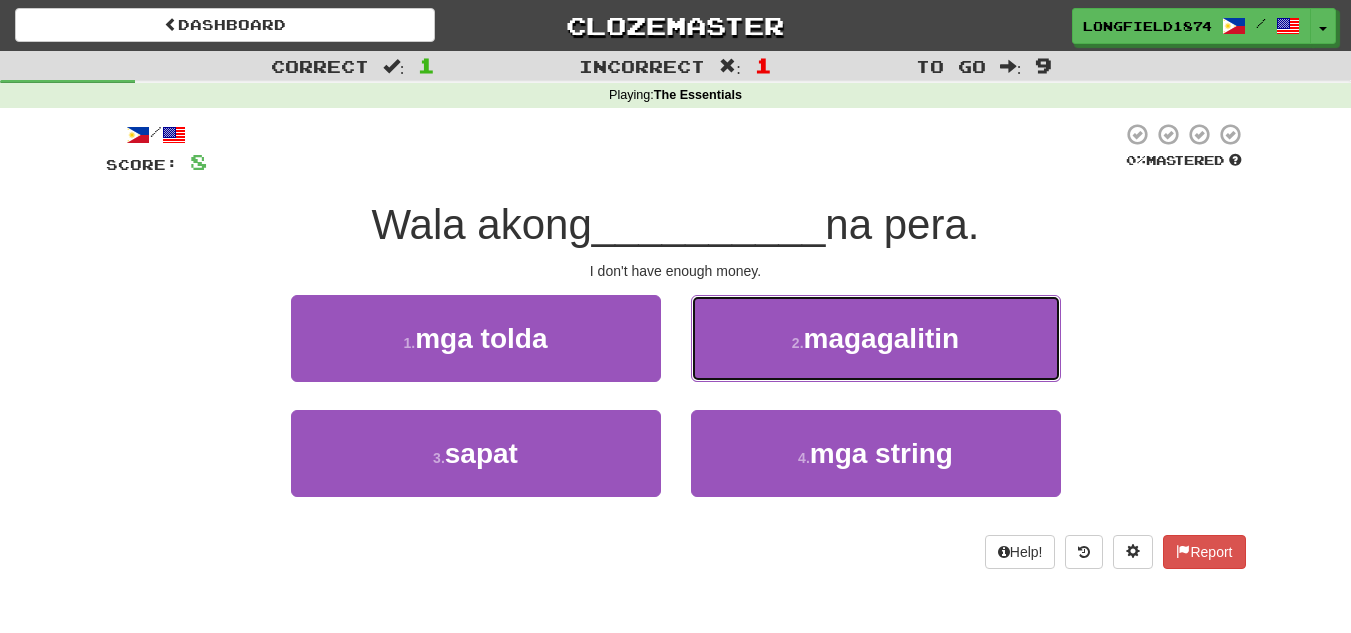 drag, startPoint x: 753, startPoint y: 372, endPoint x: 713, endPoint y: 179, distance: 197.1015 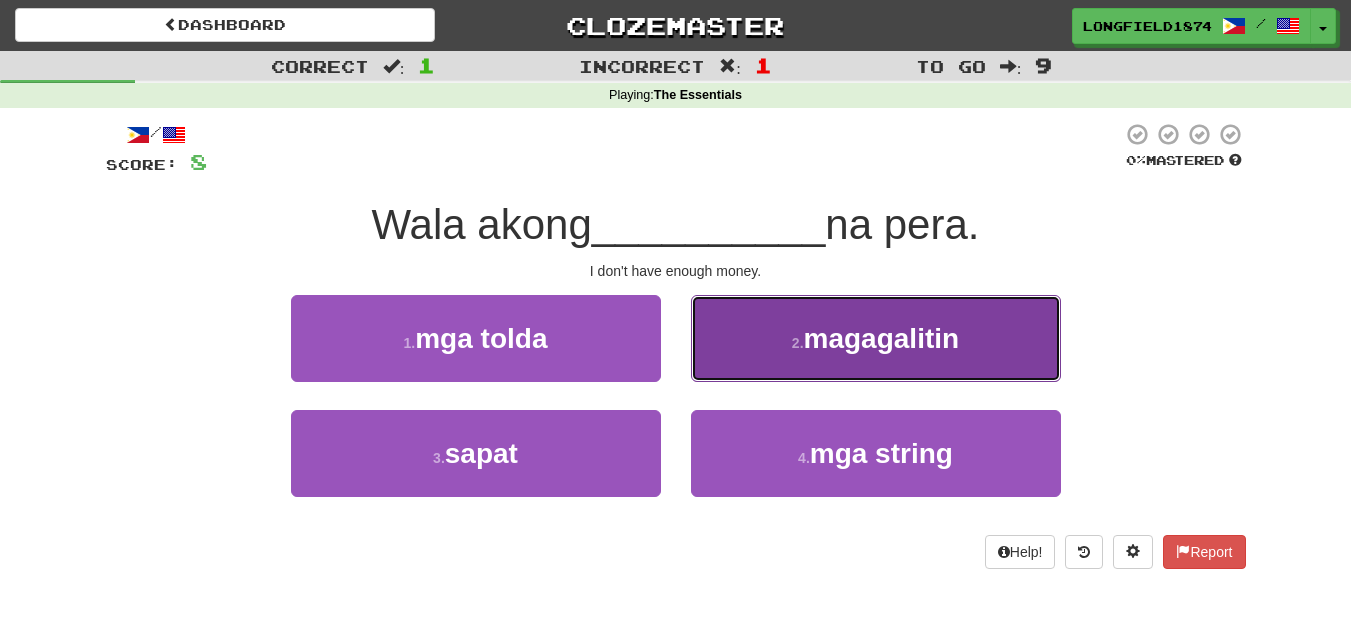 click on "2 .  magagalitin" at bounding box center [876, 338] 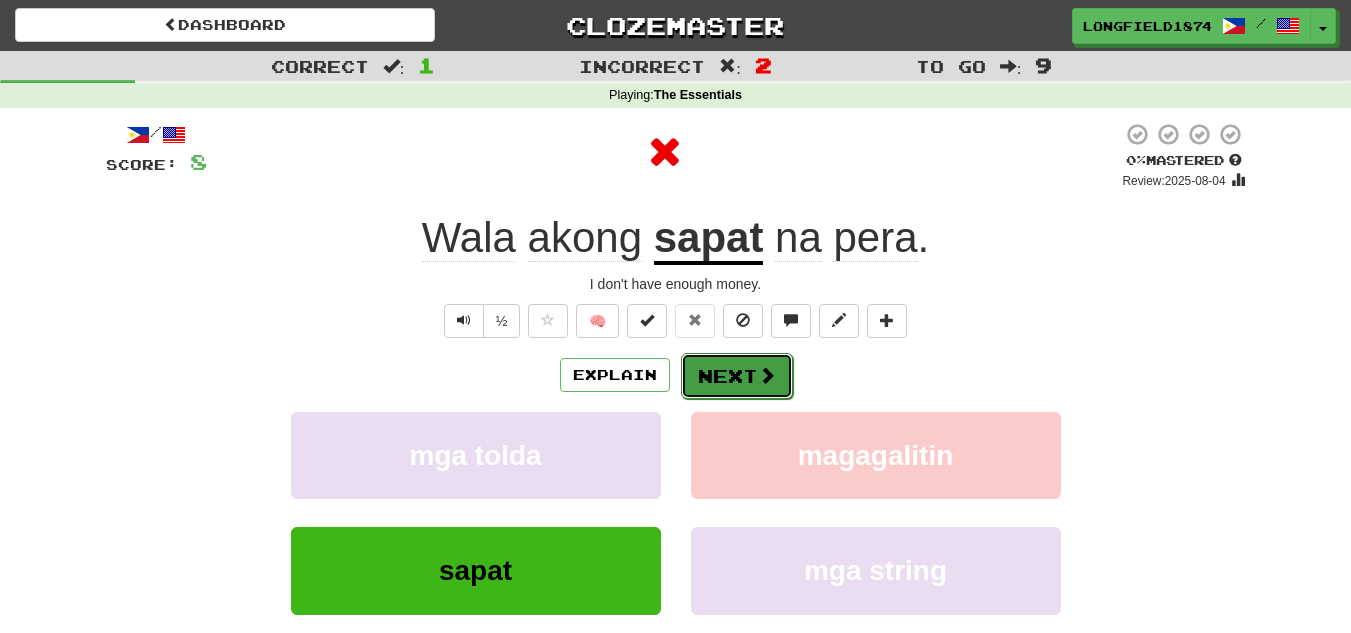 click at bounding box center (767, 375) 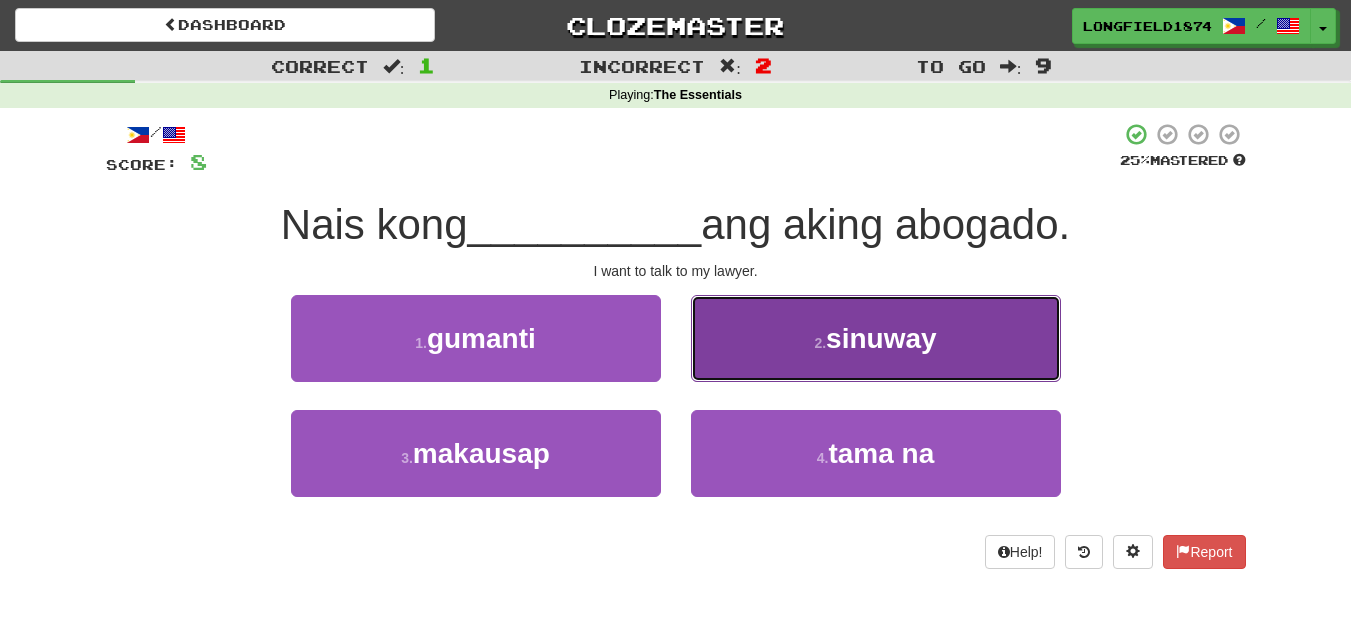 click on "2 .  sinuway" at bounding box center [876, 338] 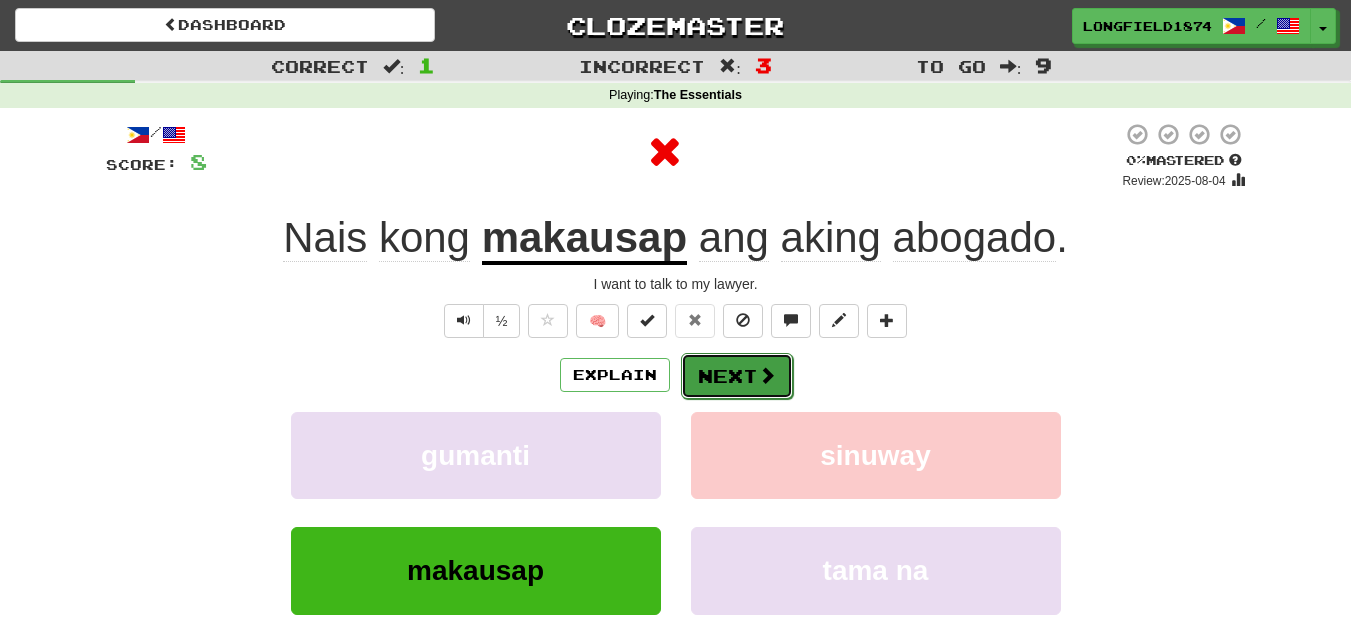 click on "Next" at bounding box center (737, 376) 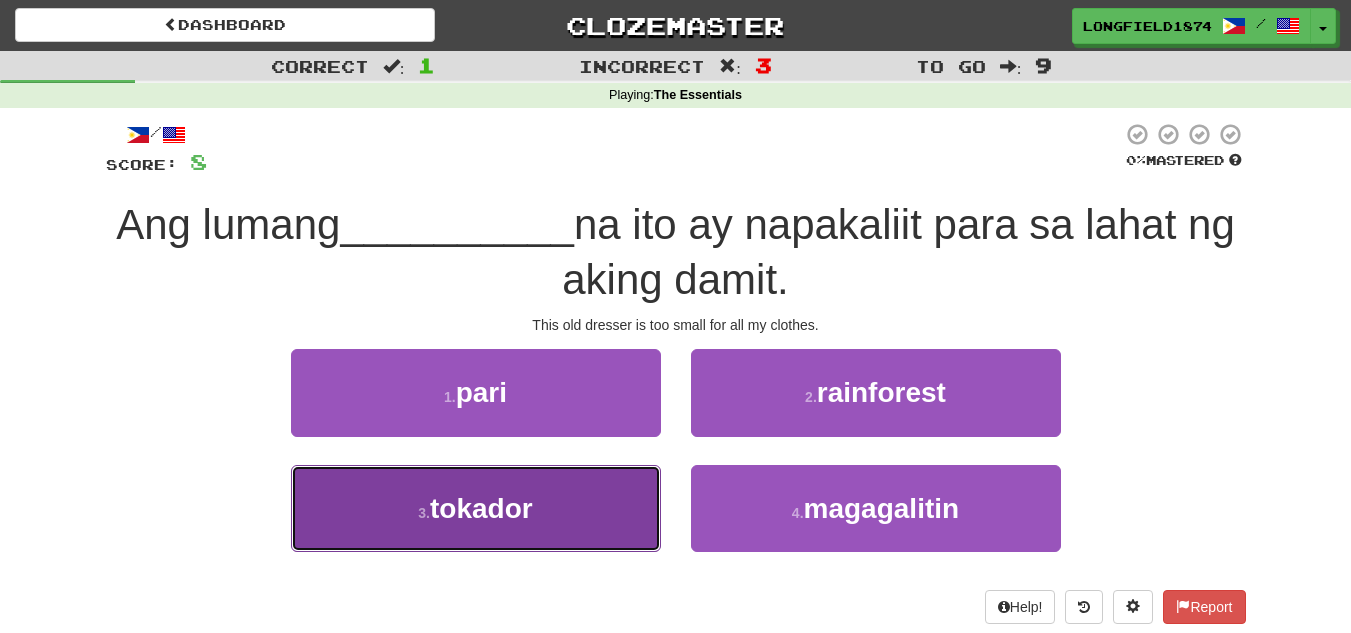 click on "3 .  tokador" at bounding box center (476, 508) 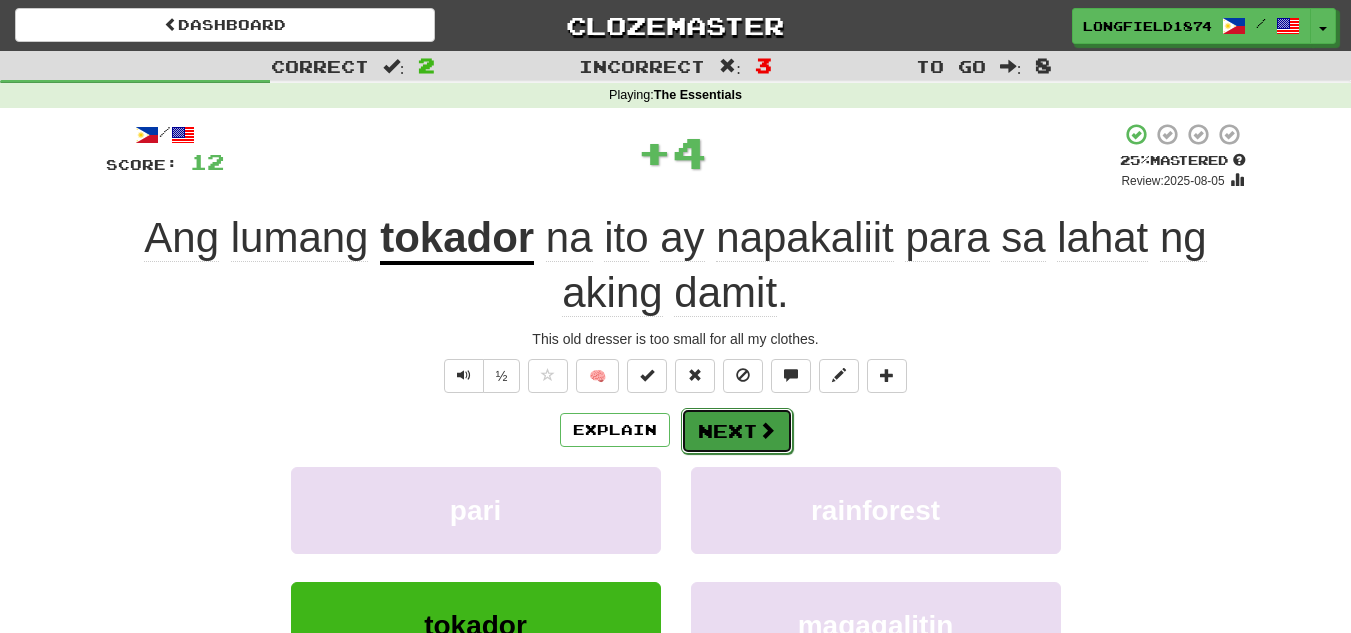 click on "Next" at bounding box center (737, 431) 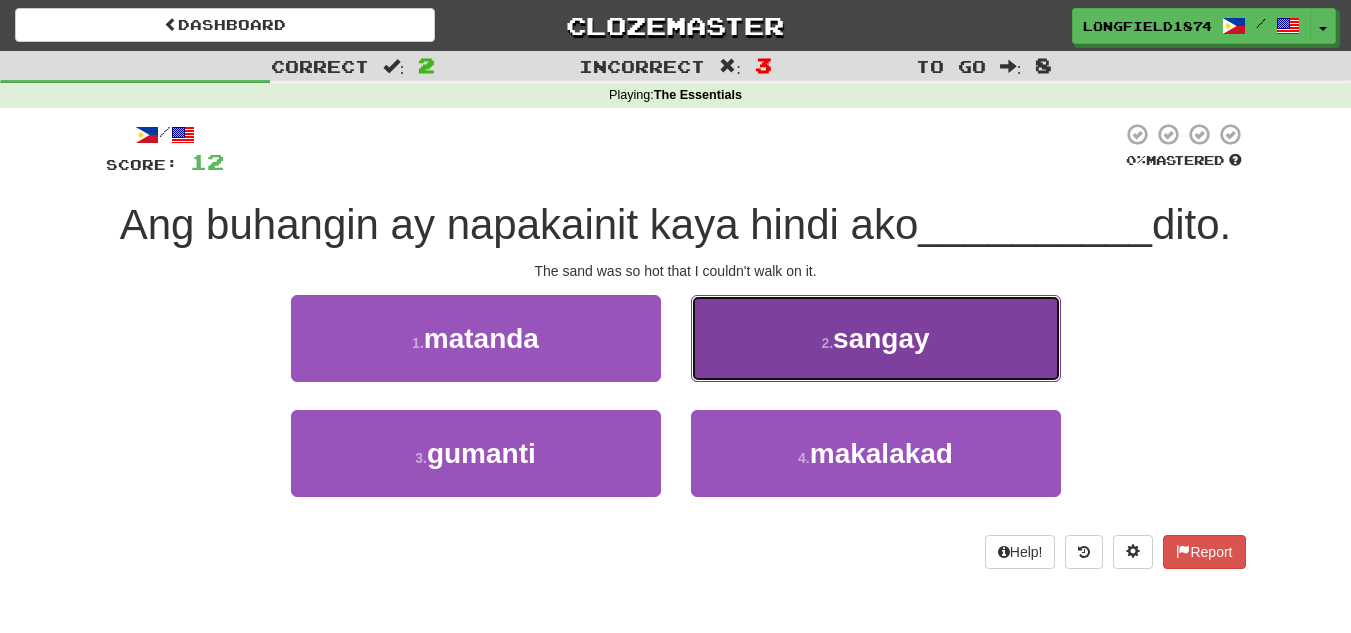 click on "2 .  sangay" at bounding box center (876, 338) 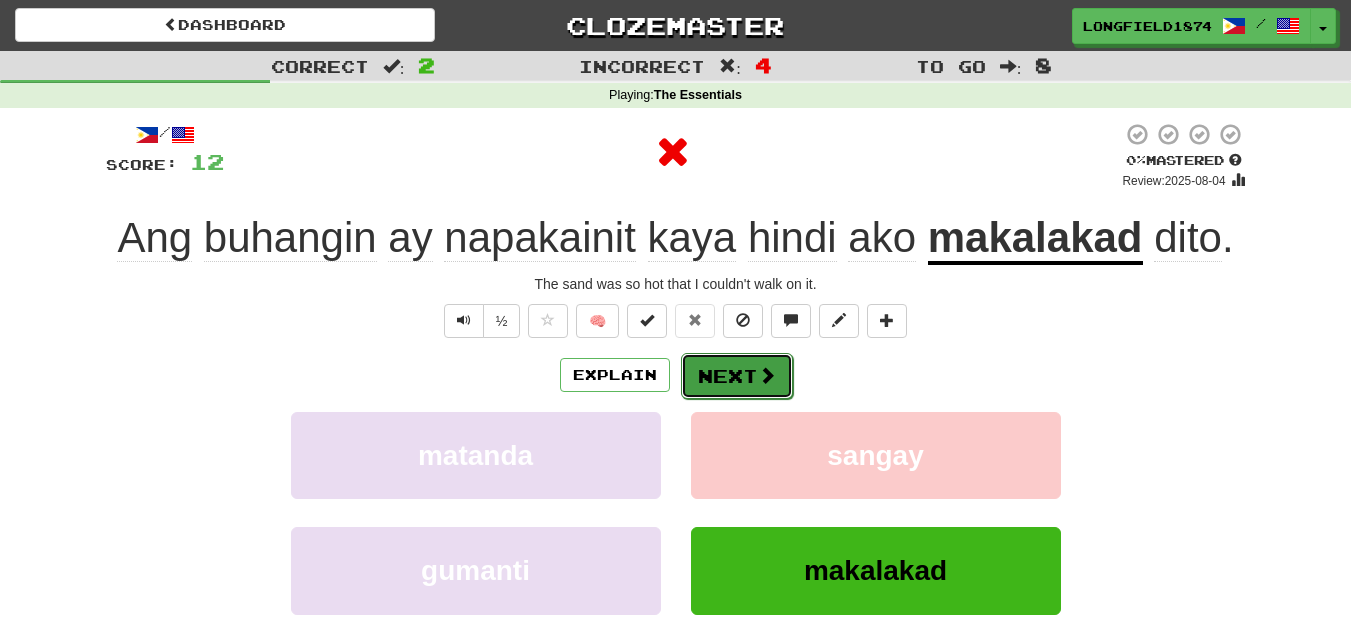 click on "Next" at bounding box center (737, 376) 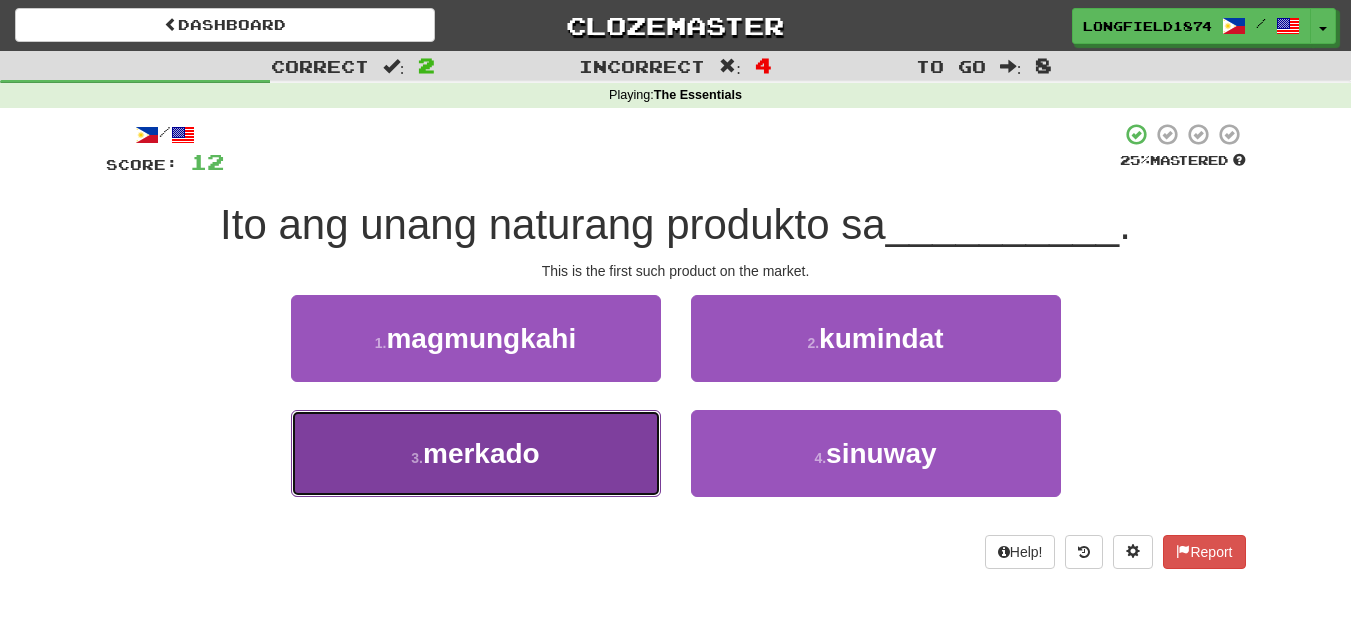 click on "3 .  merkado" at bounding box center [476, 453] 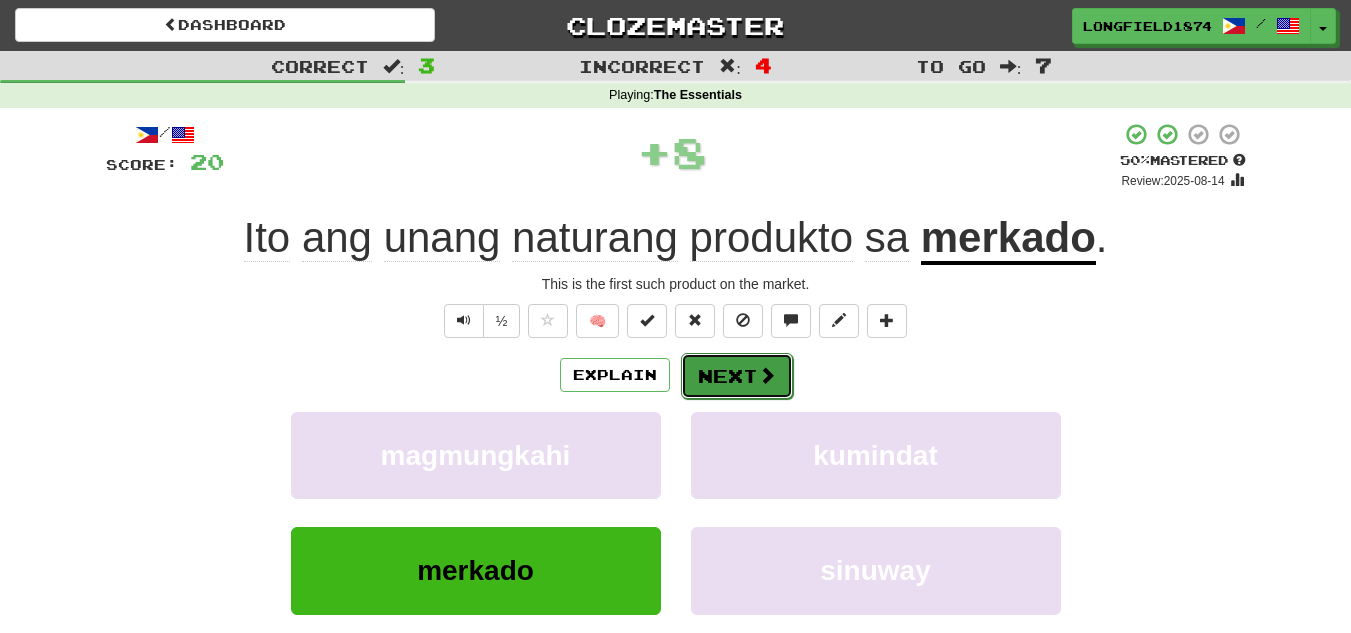 click on "Next" at bounding box center (737, 376) 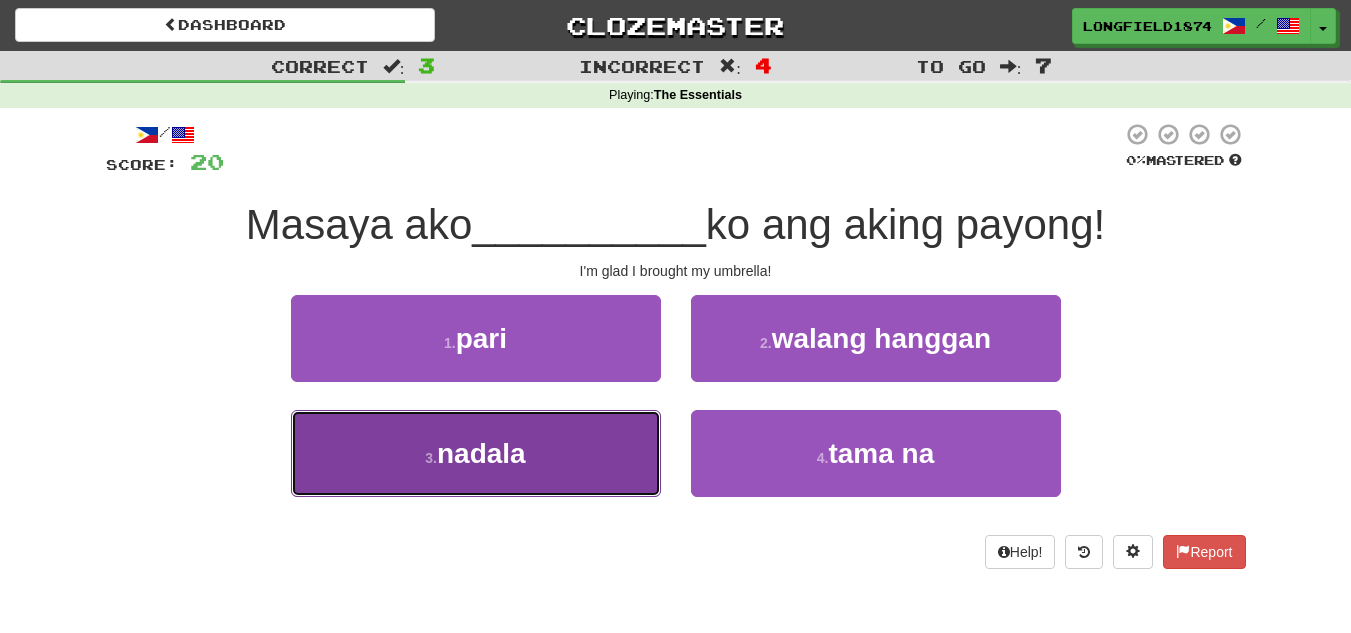 click on "3 .  nadala" at bounding box center (476, 453) 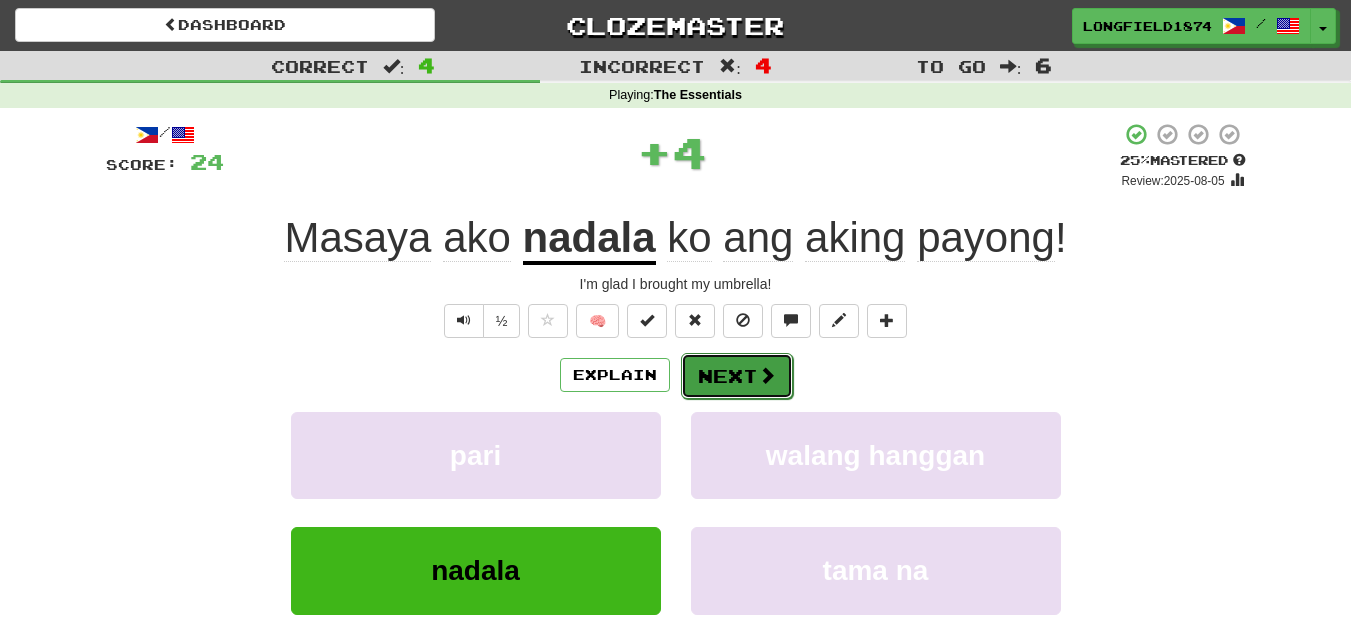 click at bounding box center (767, 375) 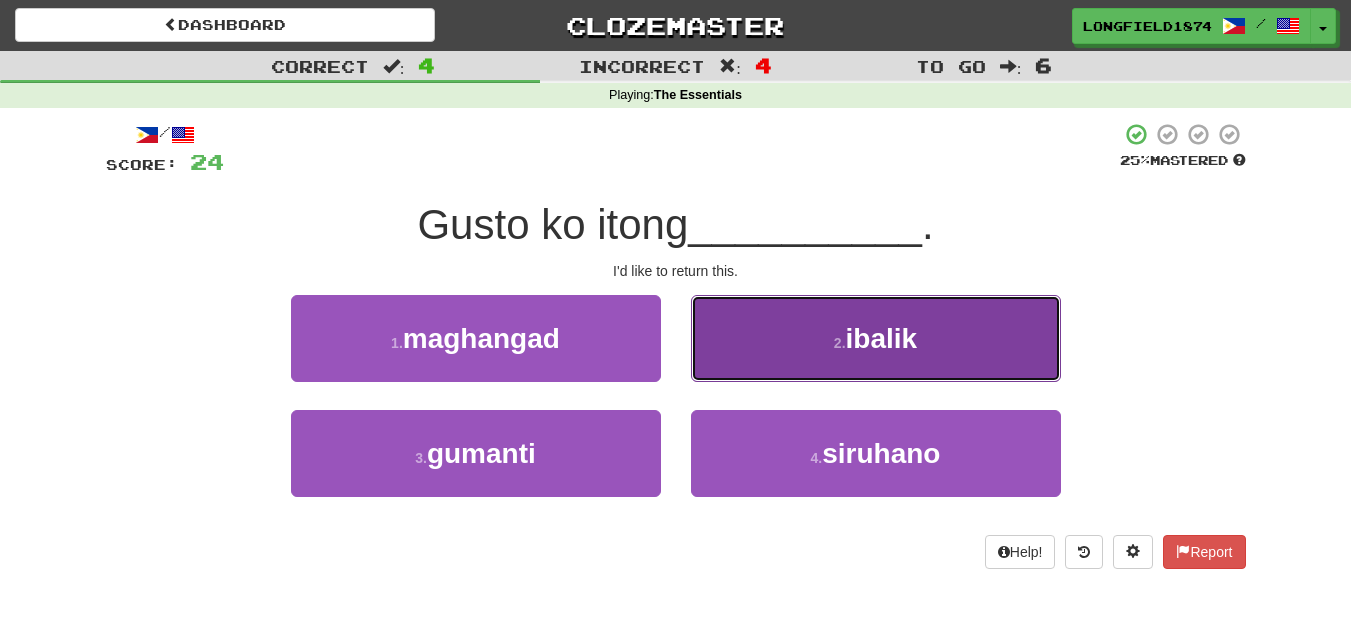 click on "2 .  ibalik" at bounding box center (876, 338) 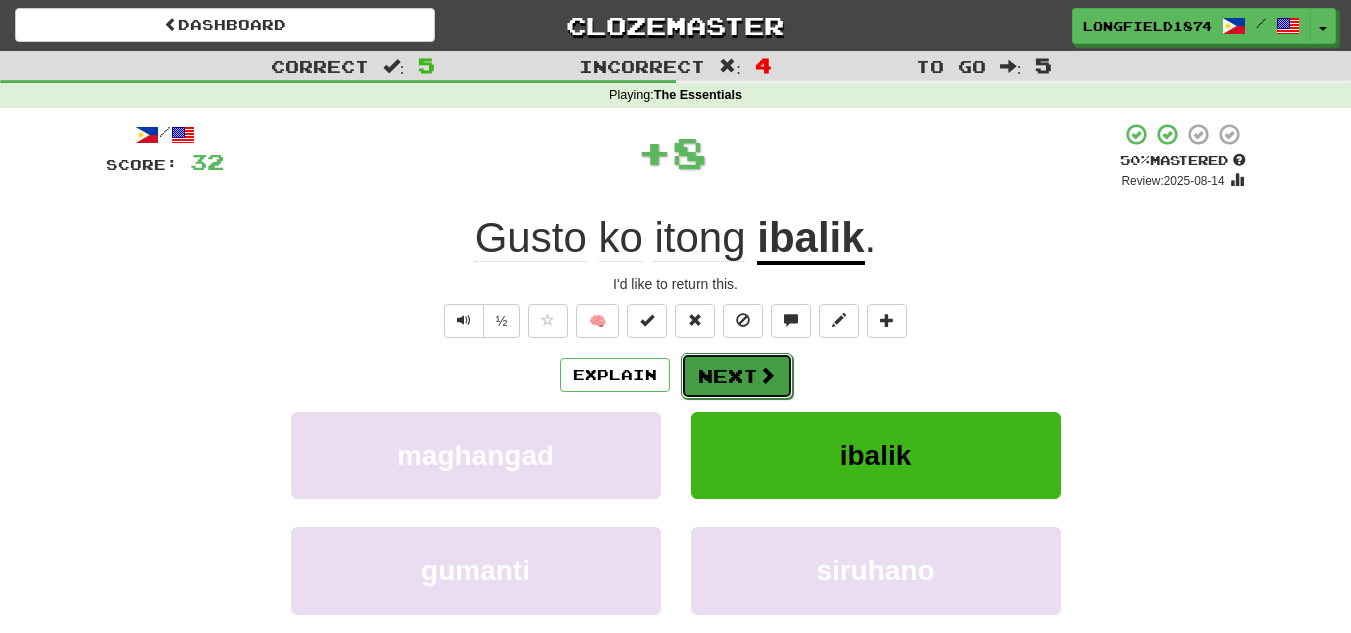 click at bounding box center [767, 375] 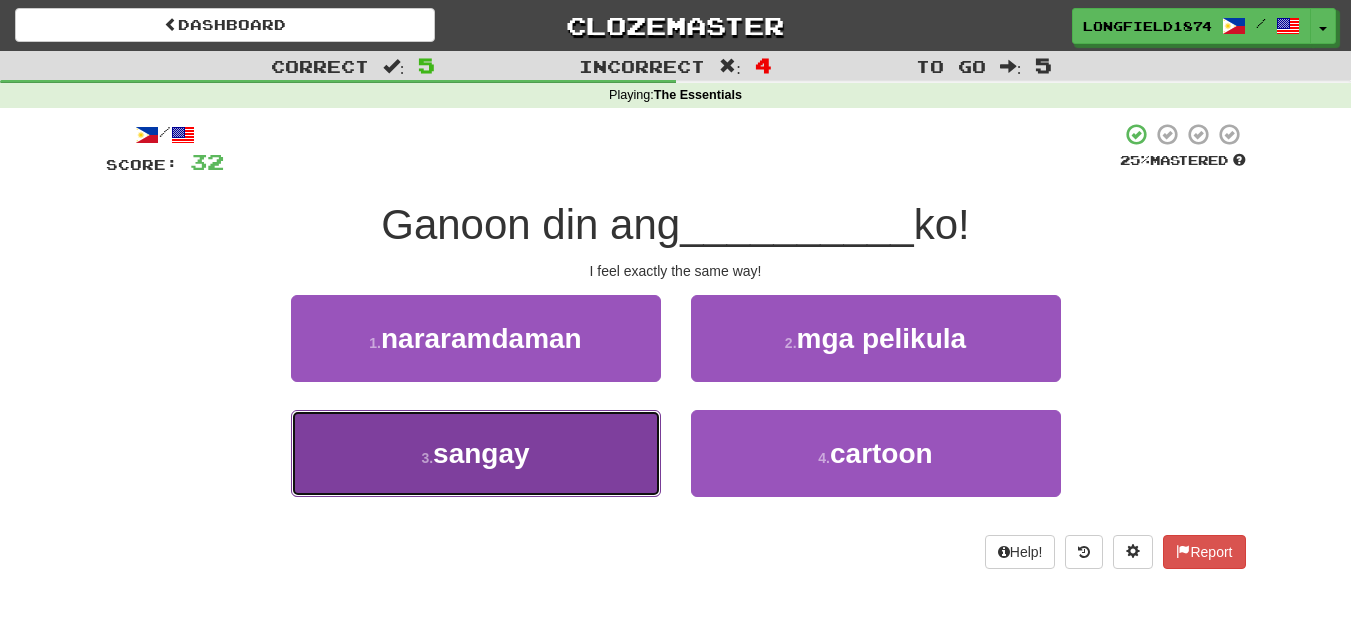 click on "3 .  sangay" at bounding box center [476, 453] 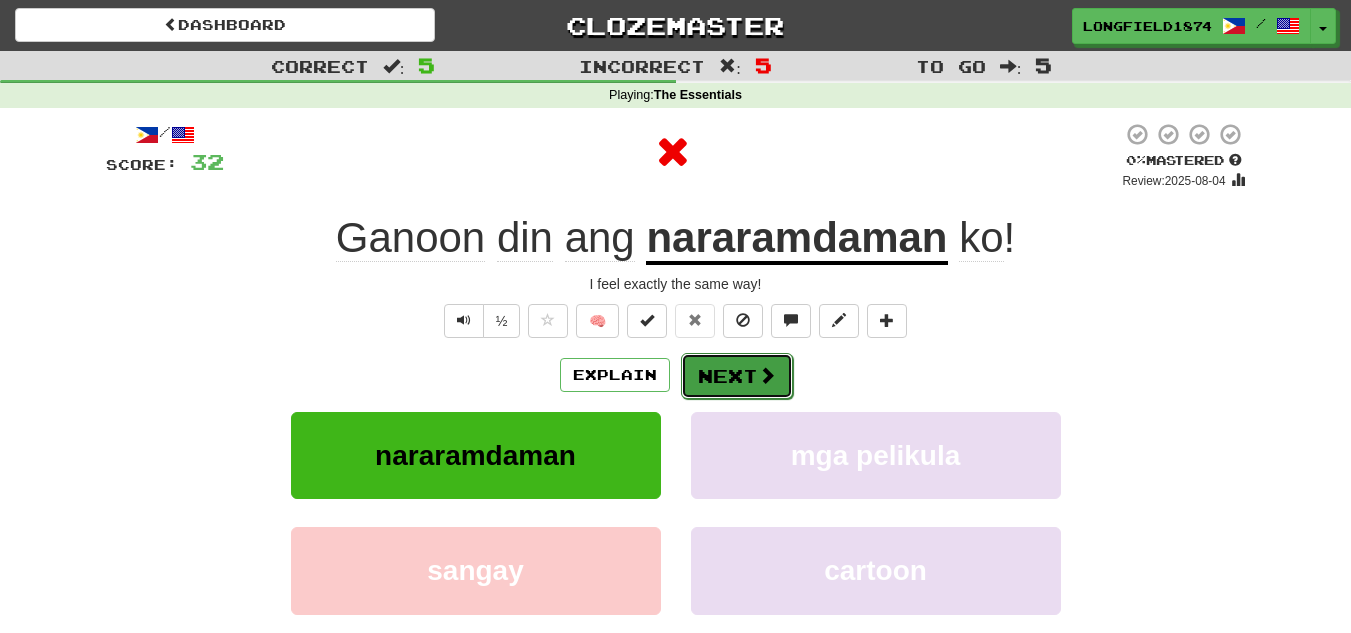 click on "Next" at bounding box center (737, 376) 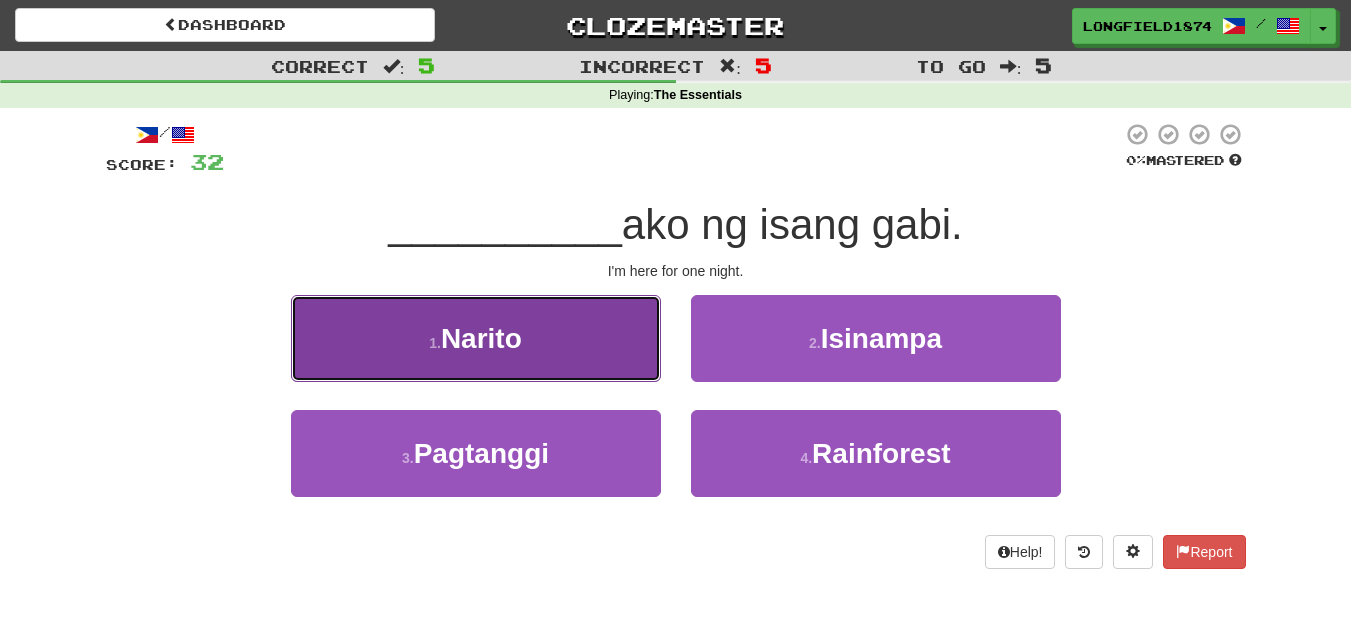 click on "1 .  Narito" at bounding box center (476, 338) 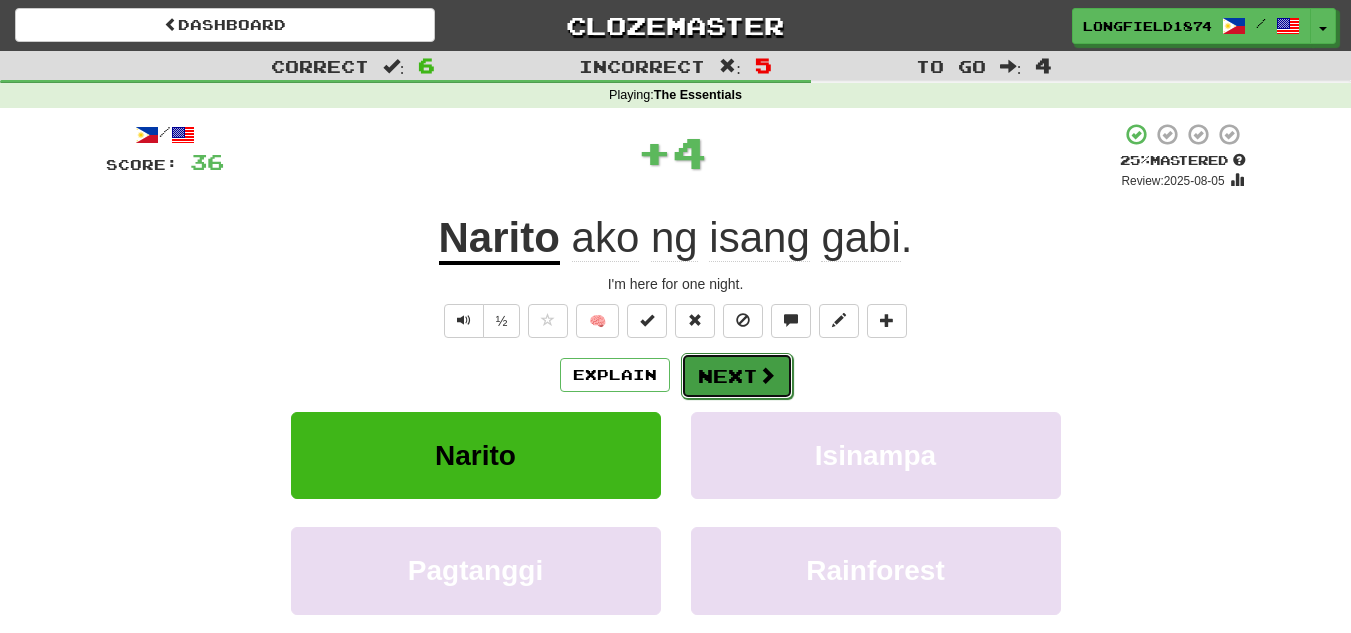 click on "Next" at bounding box center (737, 376) 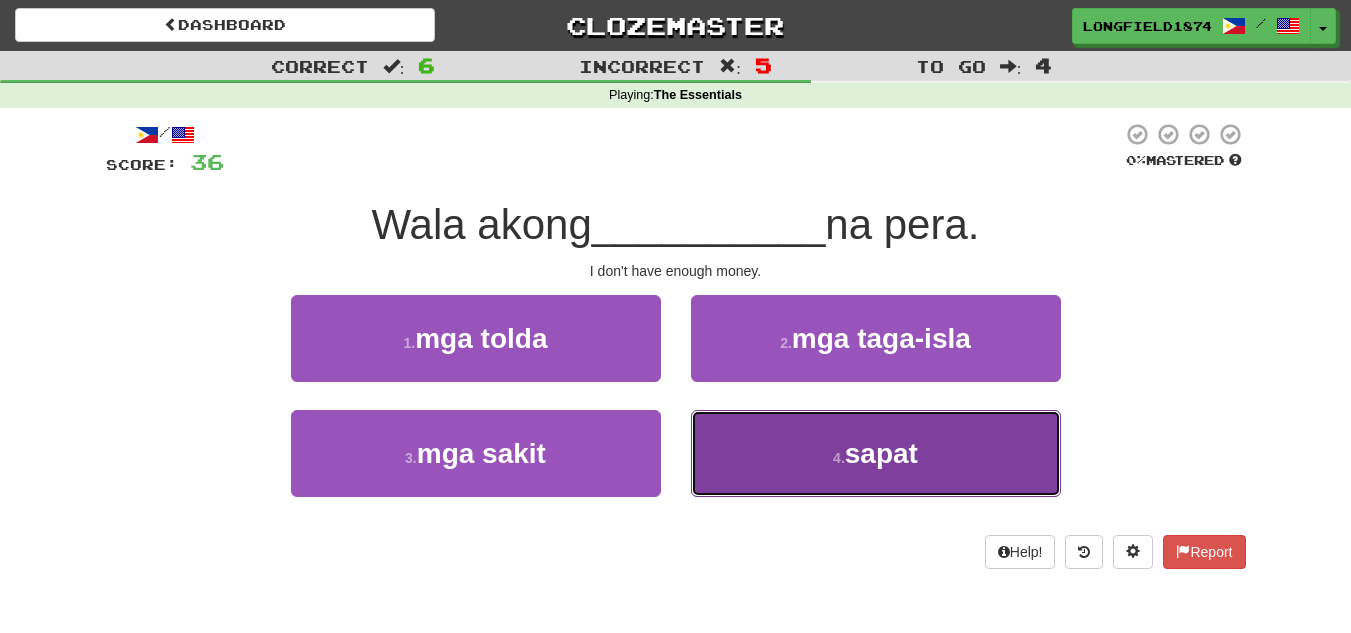 click on "4 .  sapat" at bounding box center (876, 453) 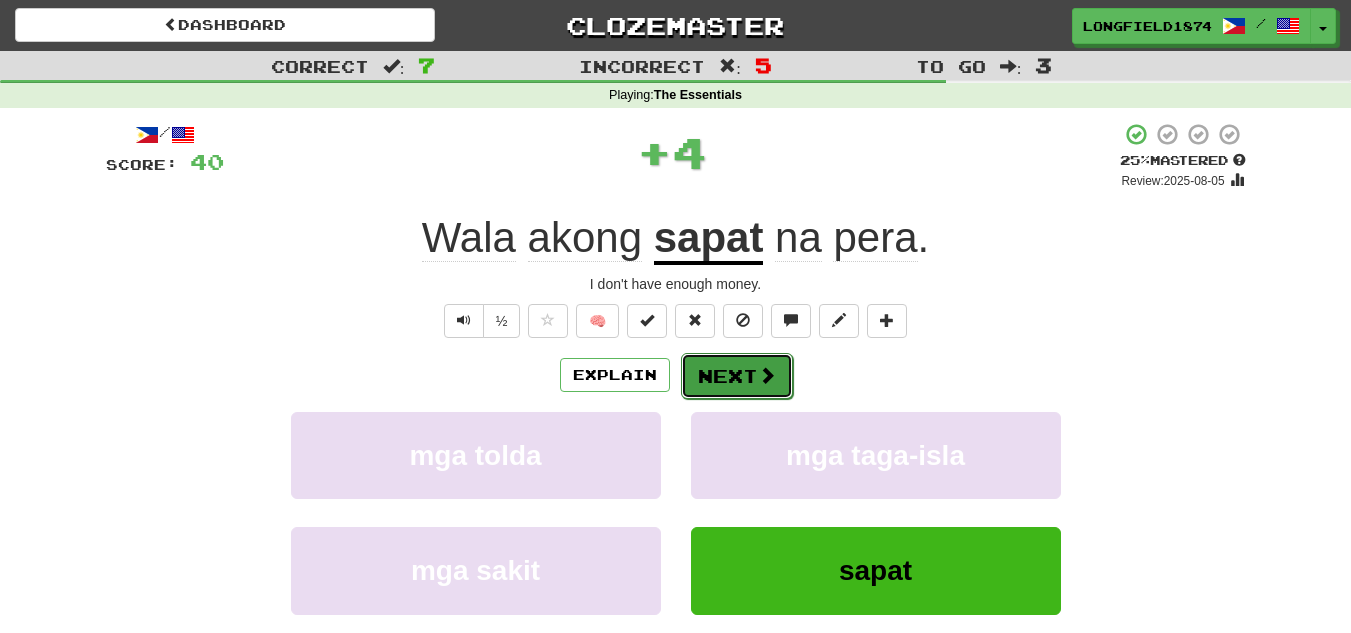 click on "Next" at bounding box center [737, 376] 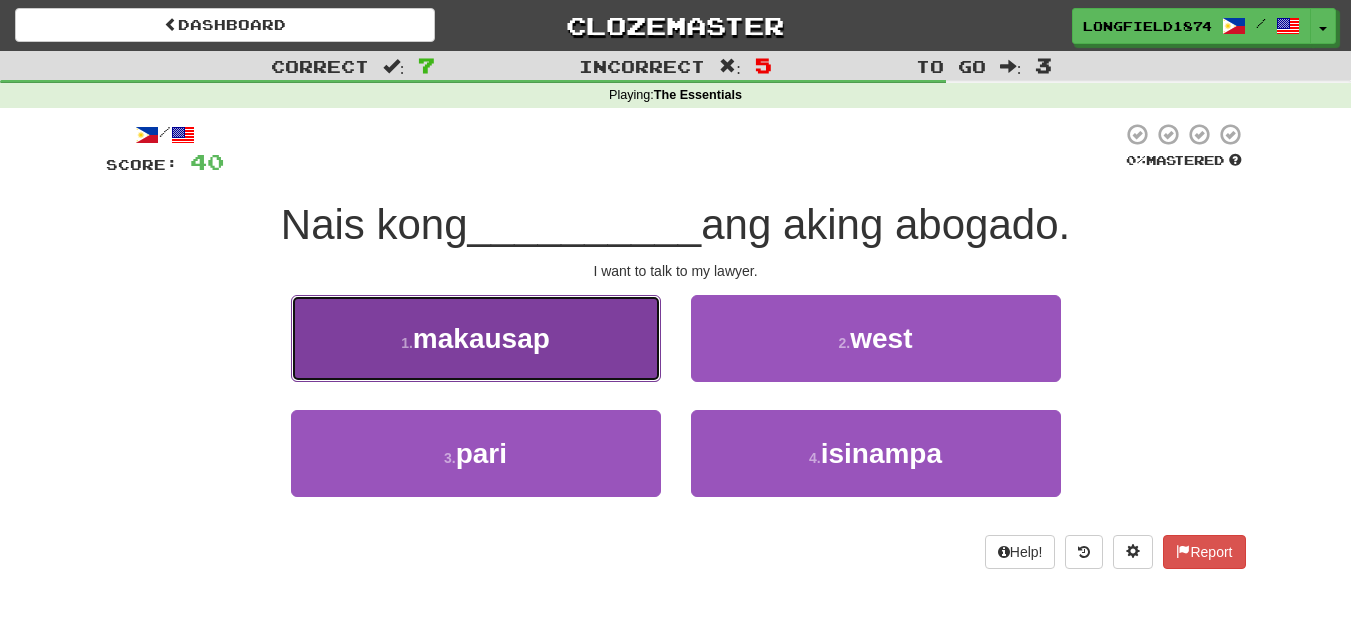 click on "1 .  makausap" at bounding box center [476, 338] 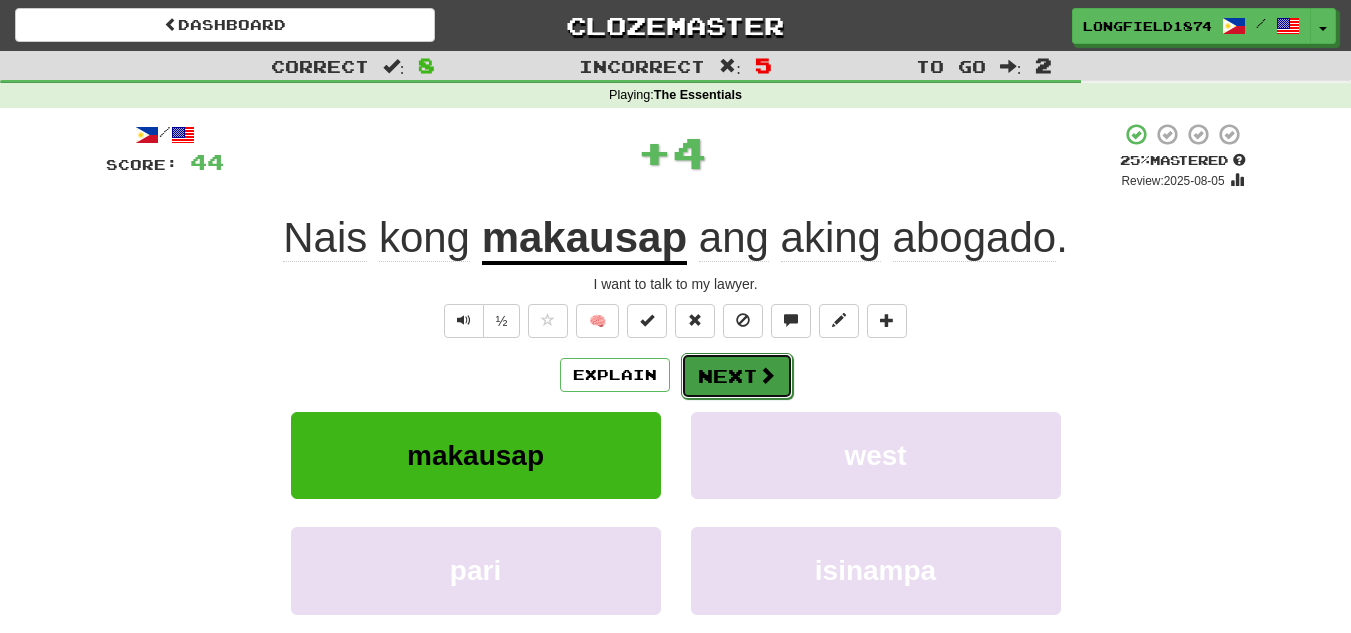 click on "Next" at bounding box center (737, 376) 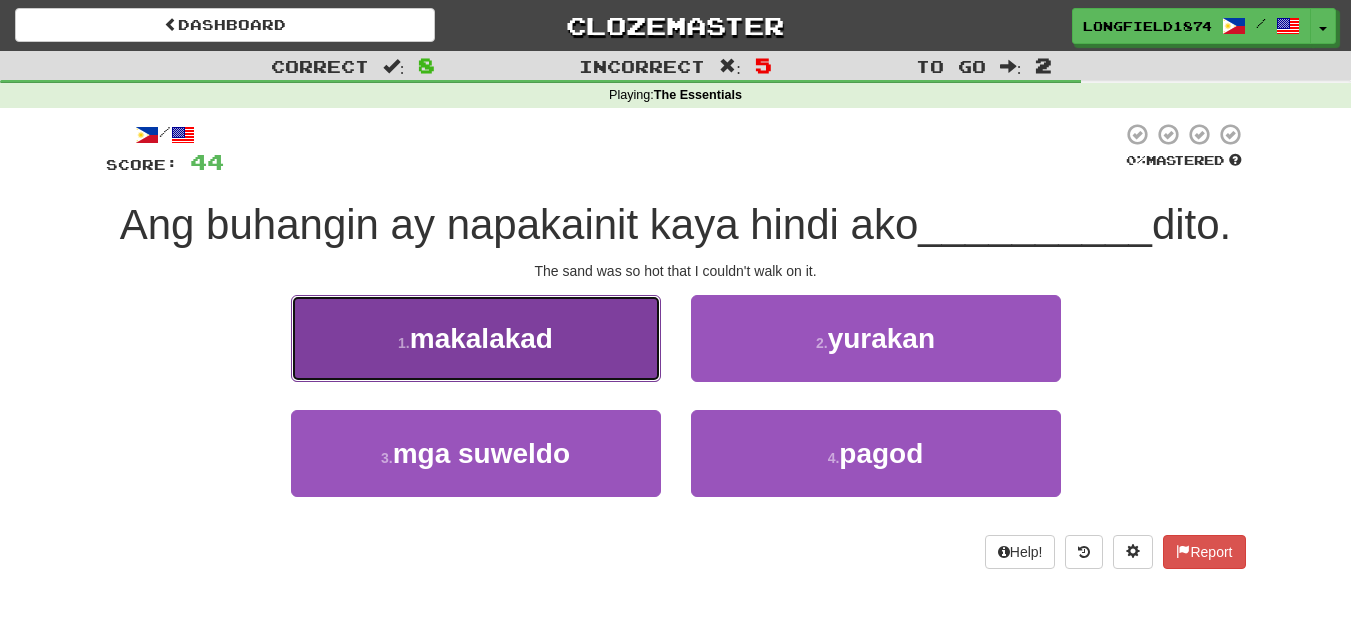 click on "1 .  makalakad" at bounding box center [476, 338] 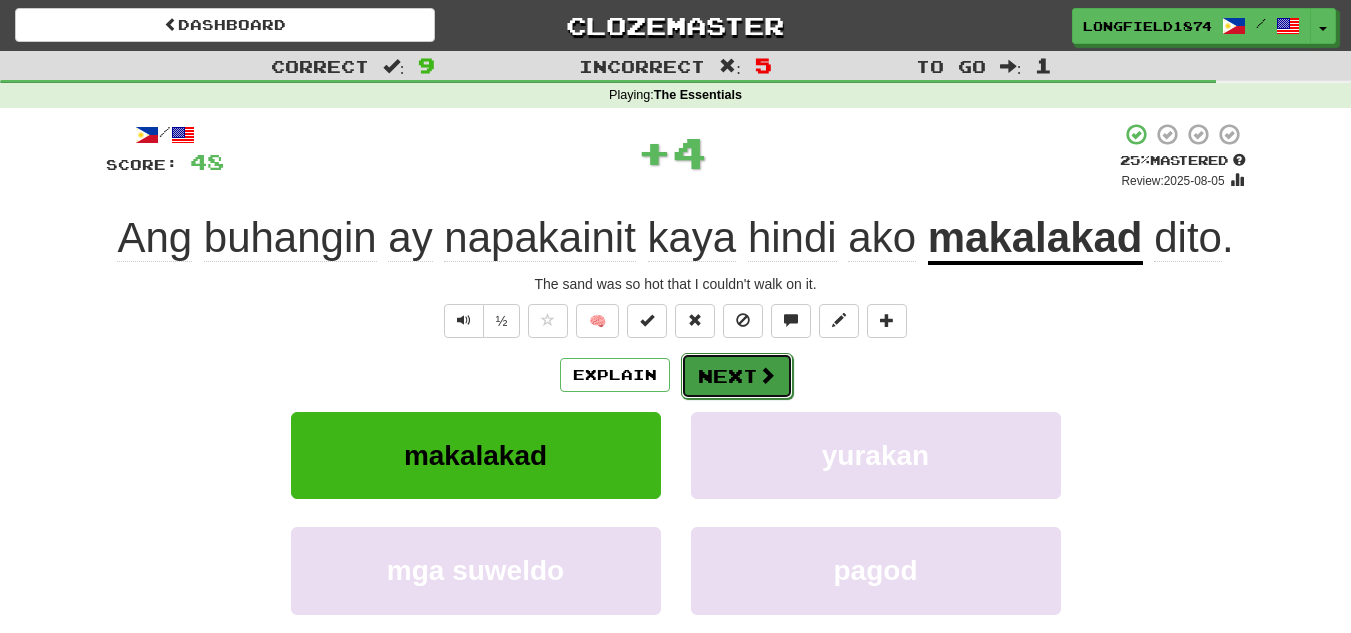 click at bounding box center (767, 375) 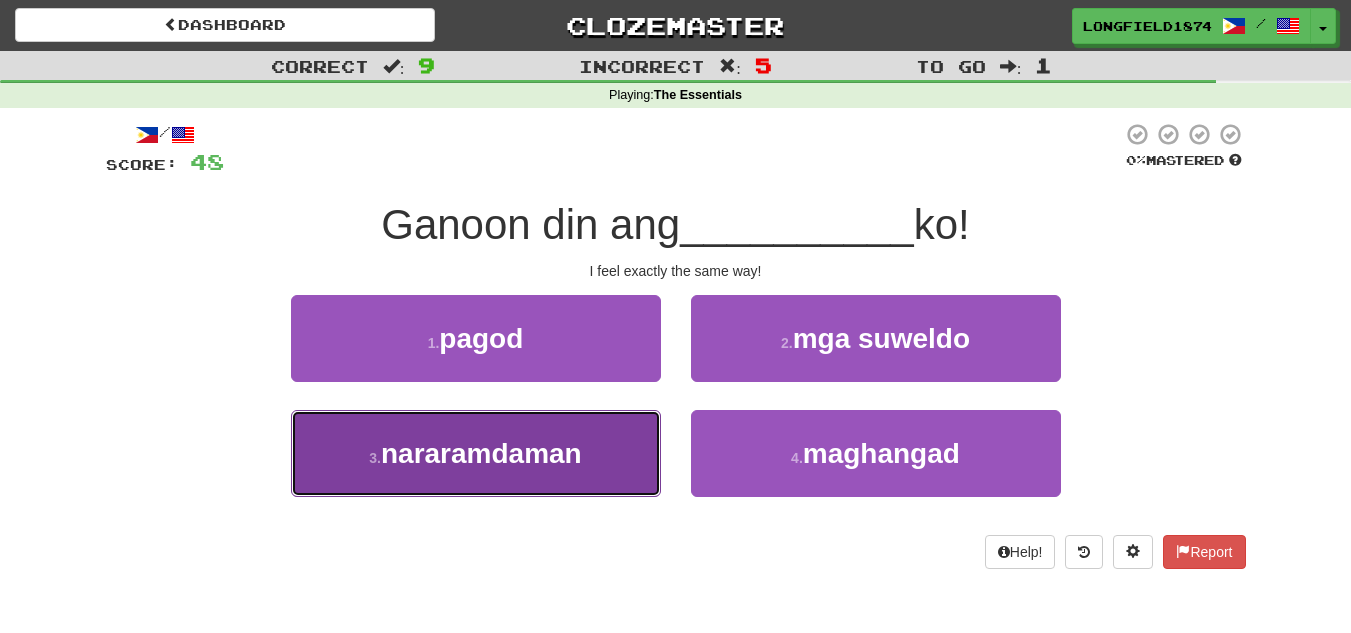 click on "3 .  nararamdaman" at bounding box center (476, 453) 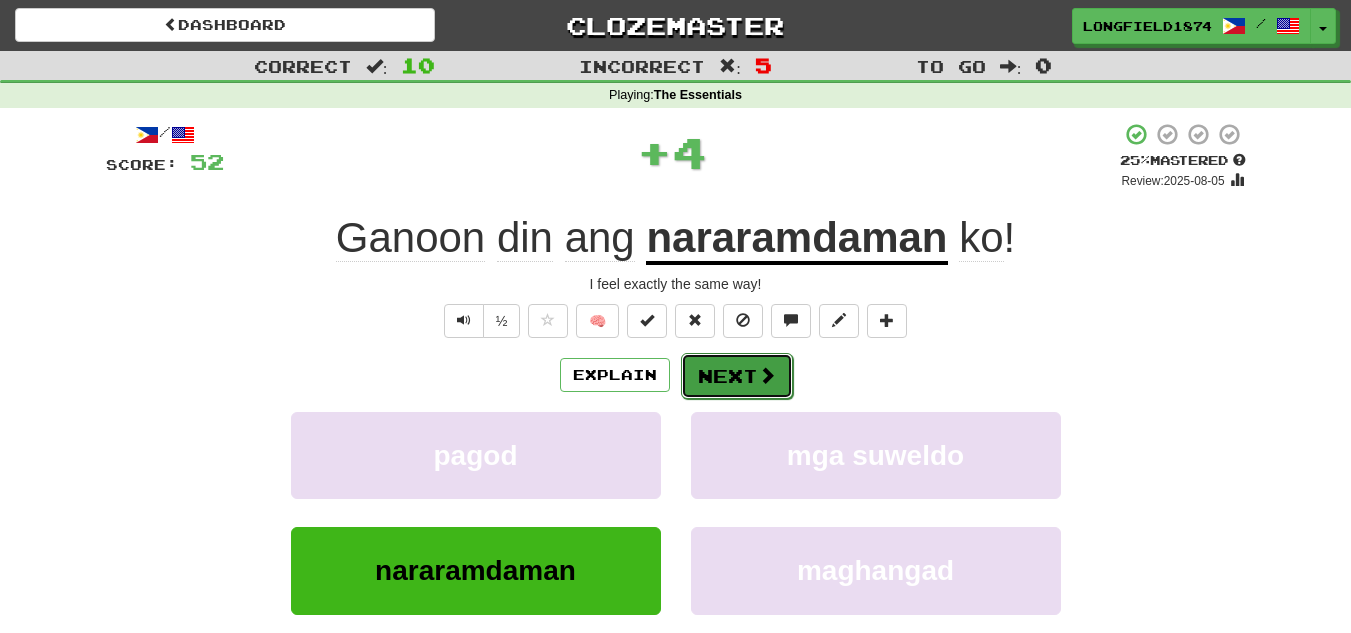 click at bounding box center [767, 375] 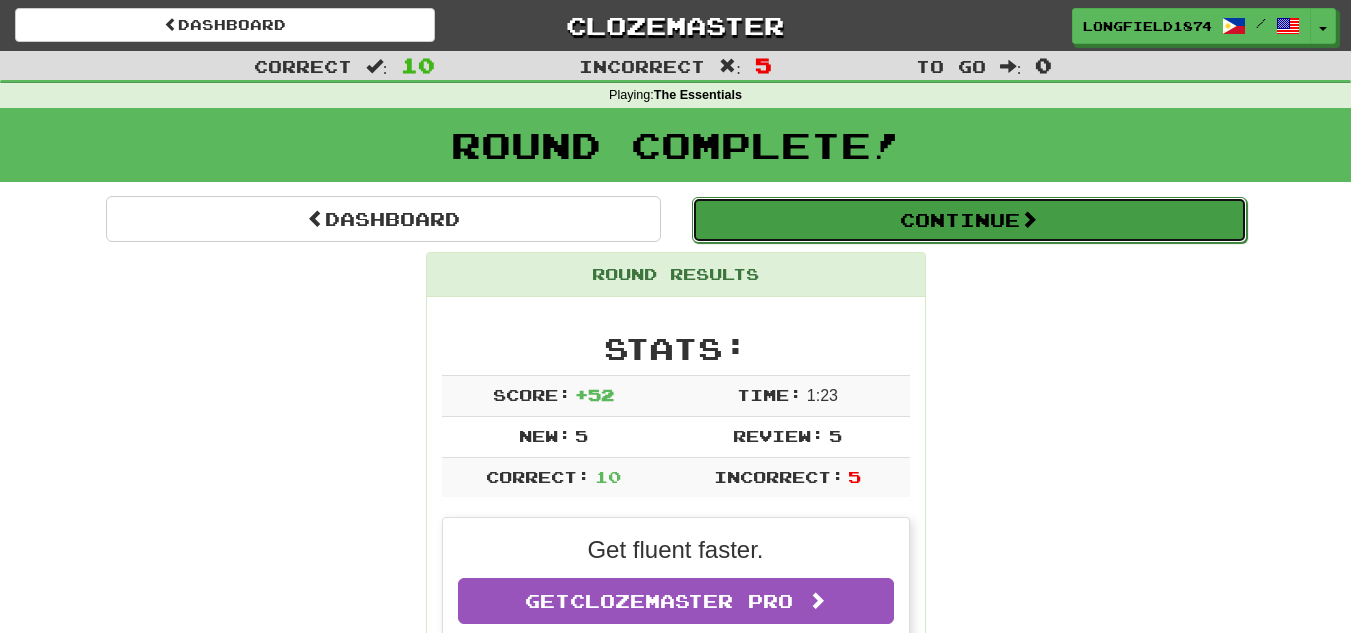 click on "Continue" at bounding box center [969, 220] 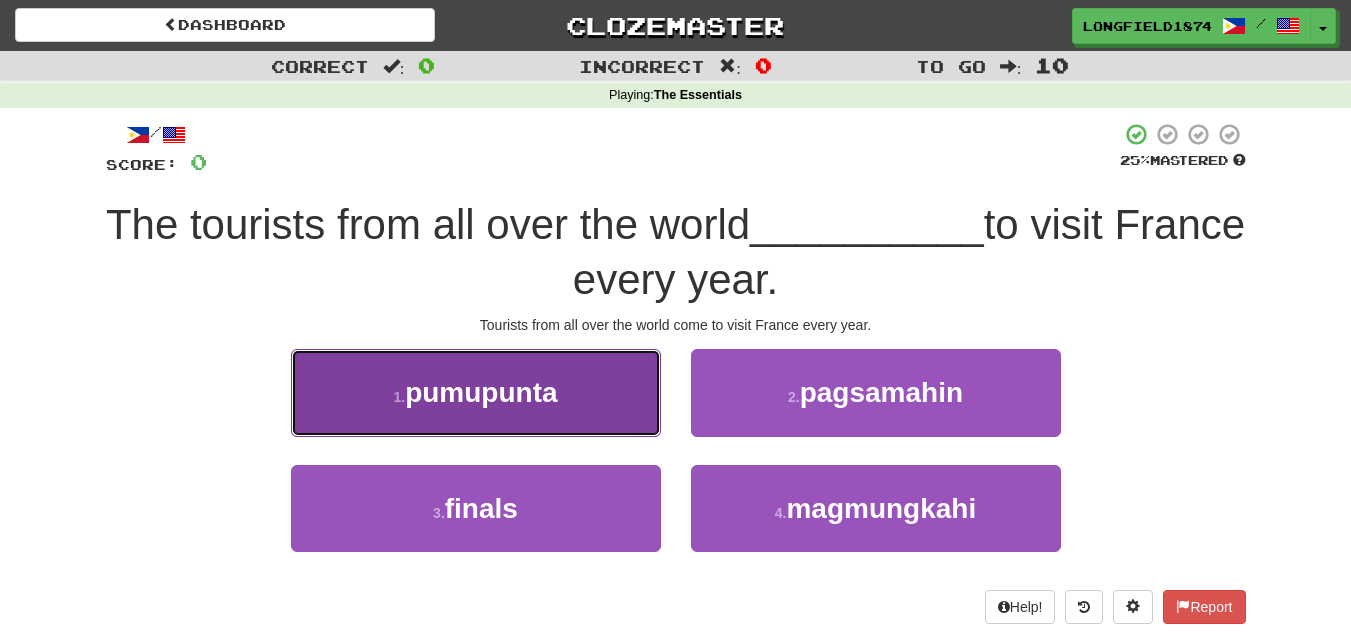 click on "1 .  pumupunta" at bounding box center (476, 392) 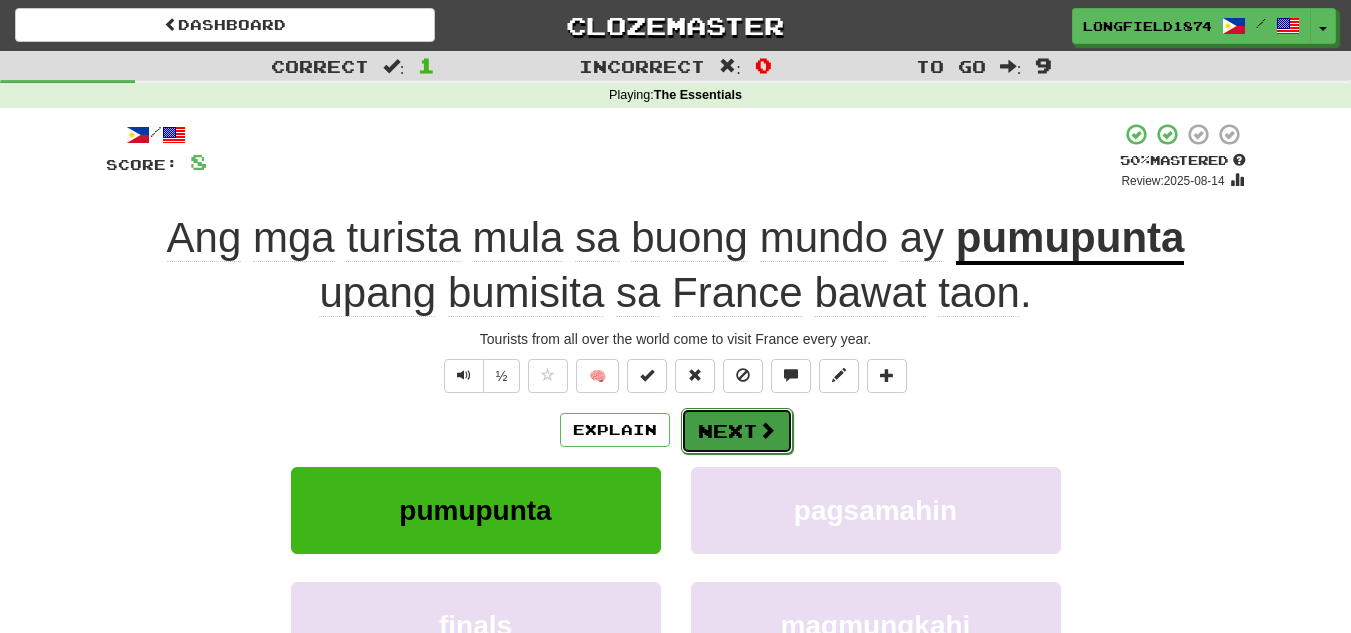 click on "Next" at bounding box center [737, 431] 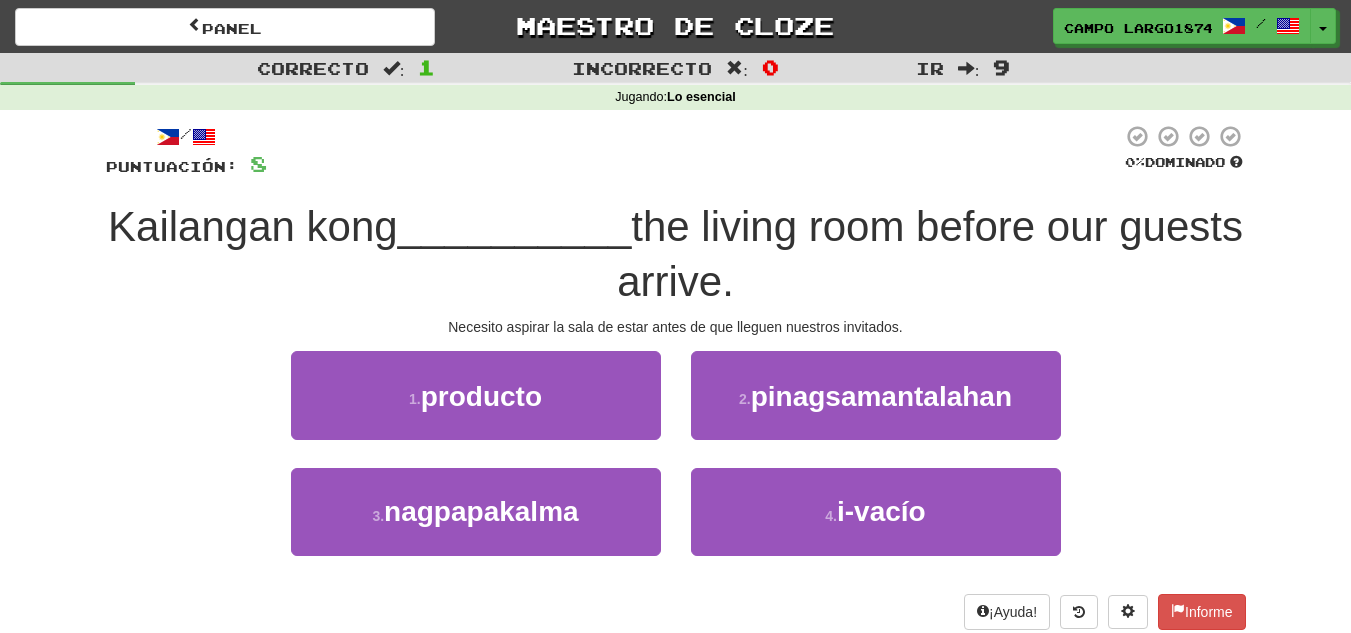 click on "ang sala bago dumating ang aming mga bisita." at bounding box center (930, 254) 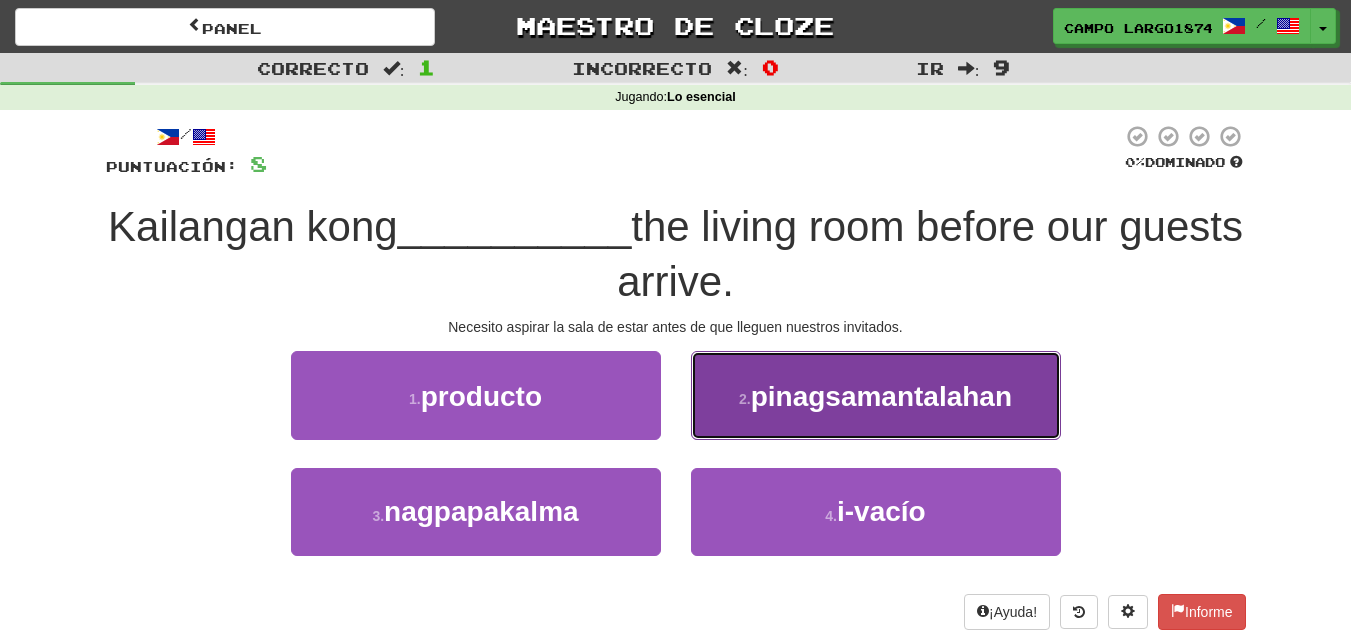 click on "pinagsamantalahan" at bounding box center [881, 396] 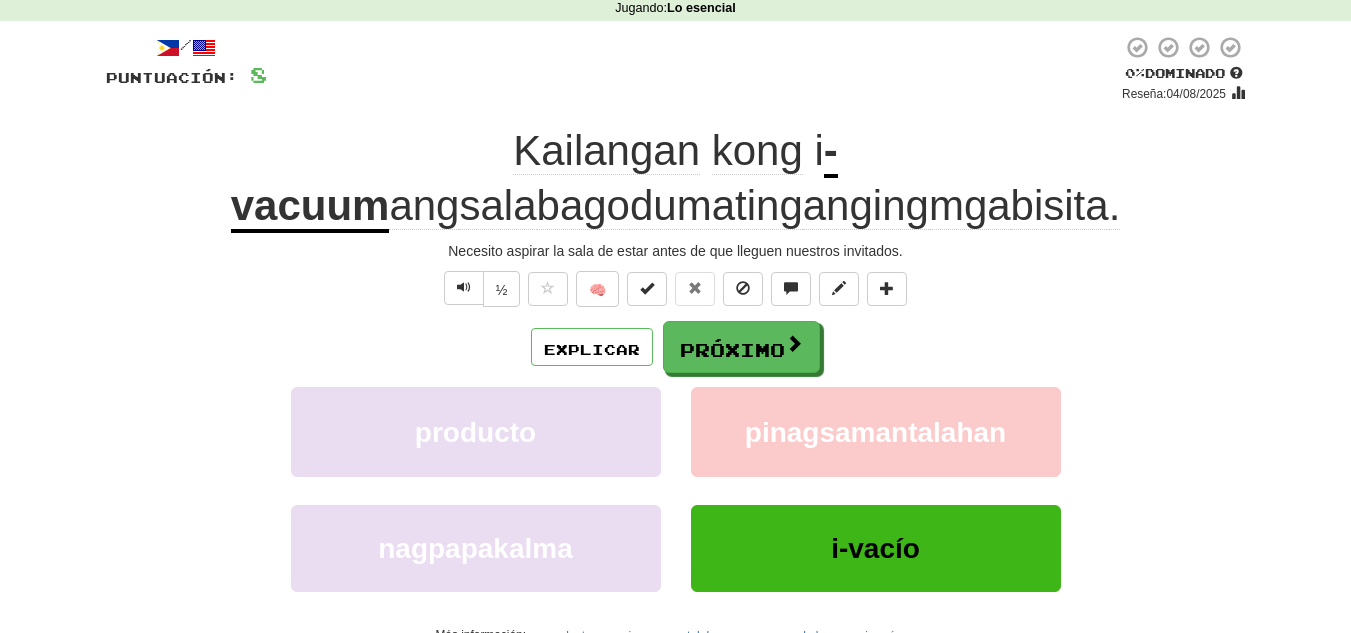 scroll, scrollTop: 87, scrollLeft: 0, axis: vertical 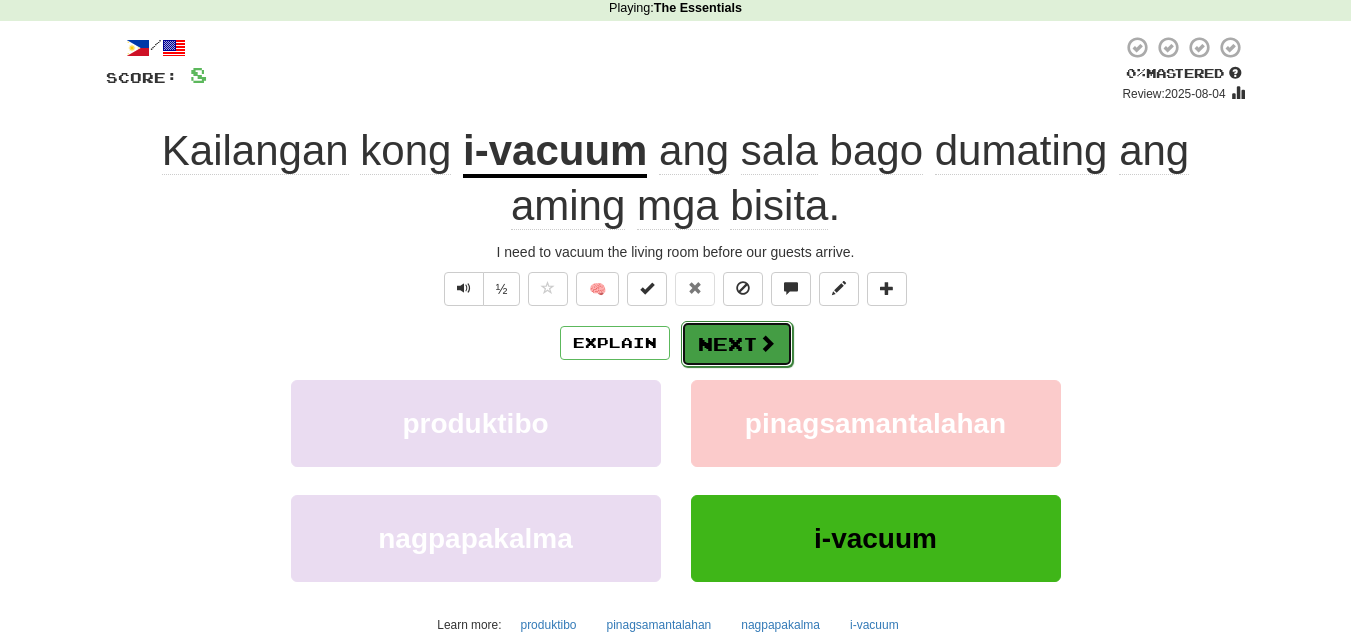 click on "Next" at bounding box center [737, 344] 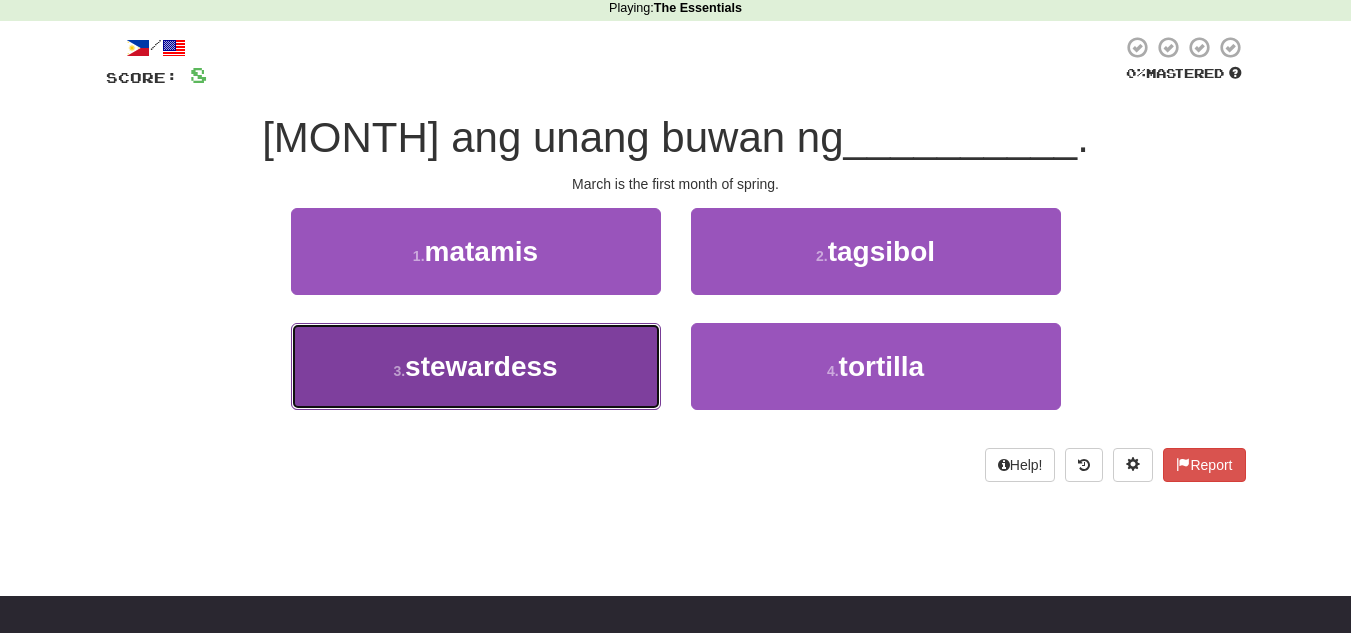 click on "3 .  stewardess" at bounding box center [476, 366] 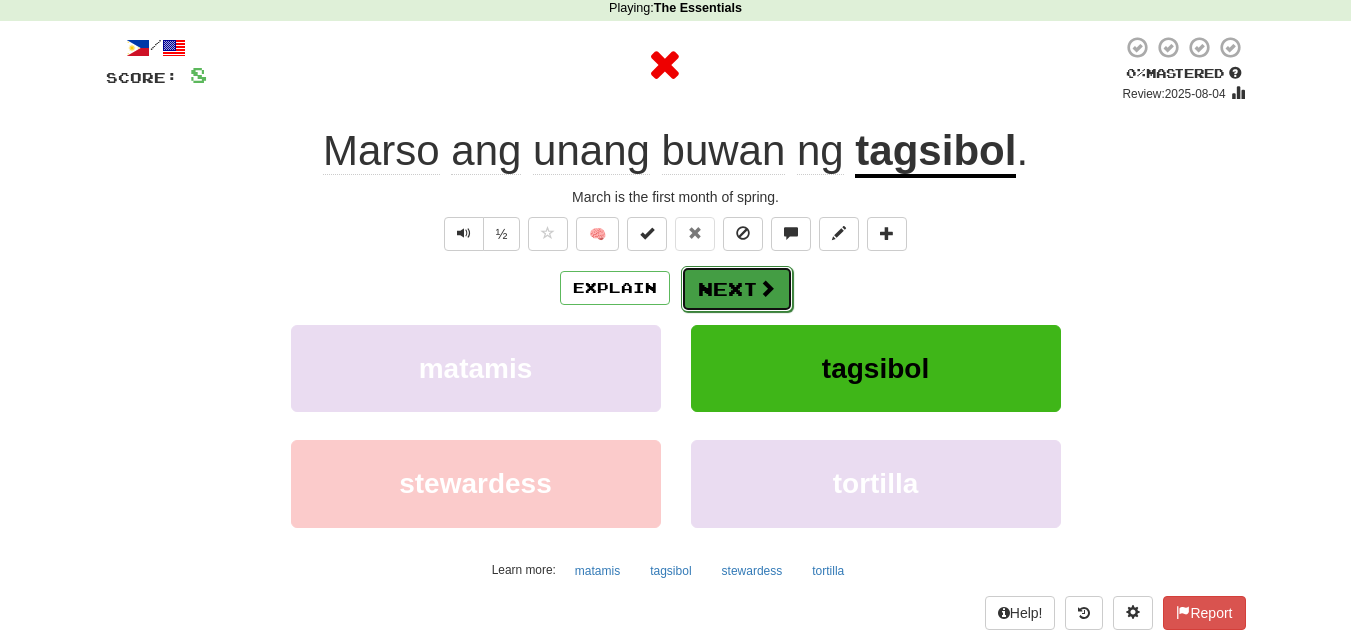 click on "Next" at bounding box center (737, 289) 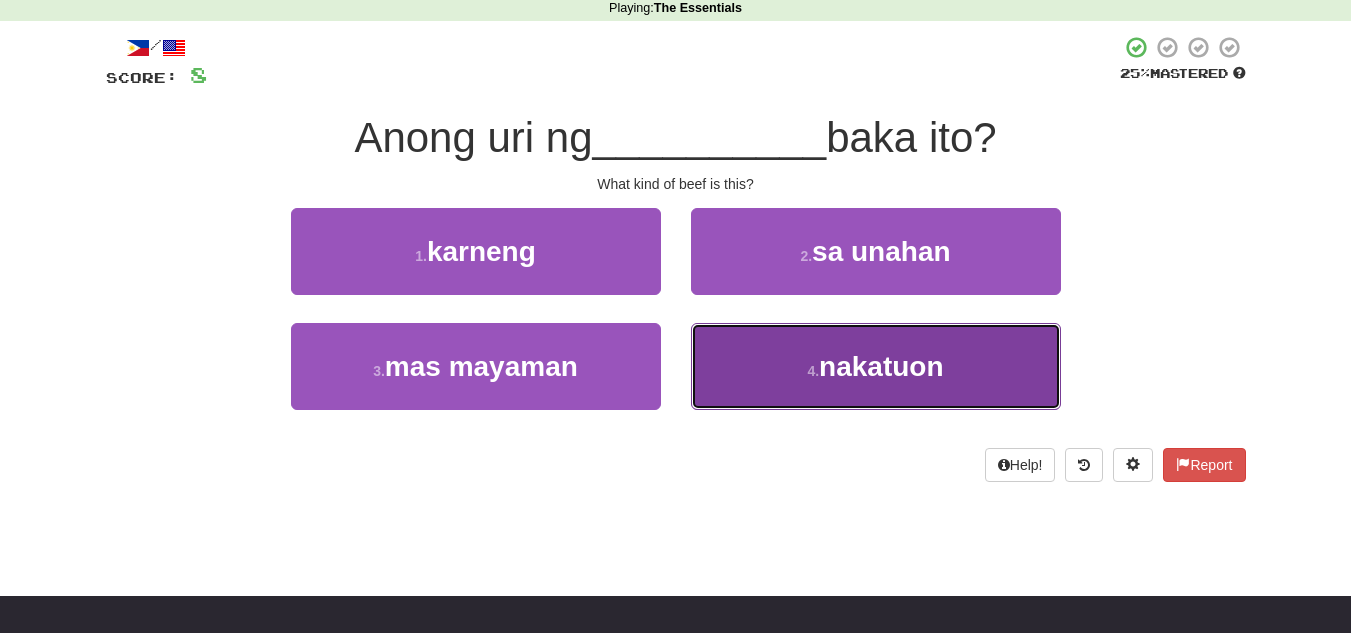 click on "4 .  nakatuon" at bounding box center (876, 366) 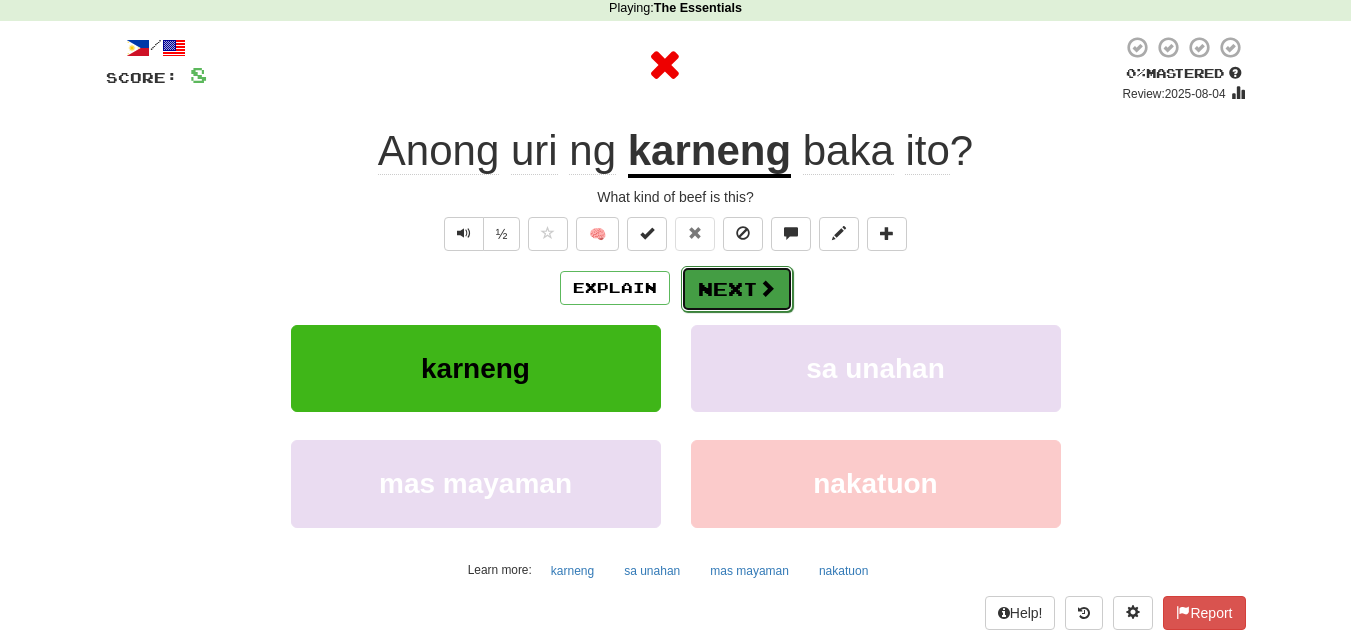 click on "Next" at bounding box center [737, 289] 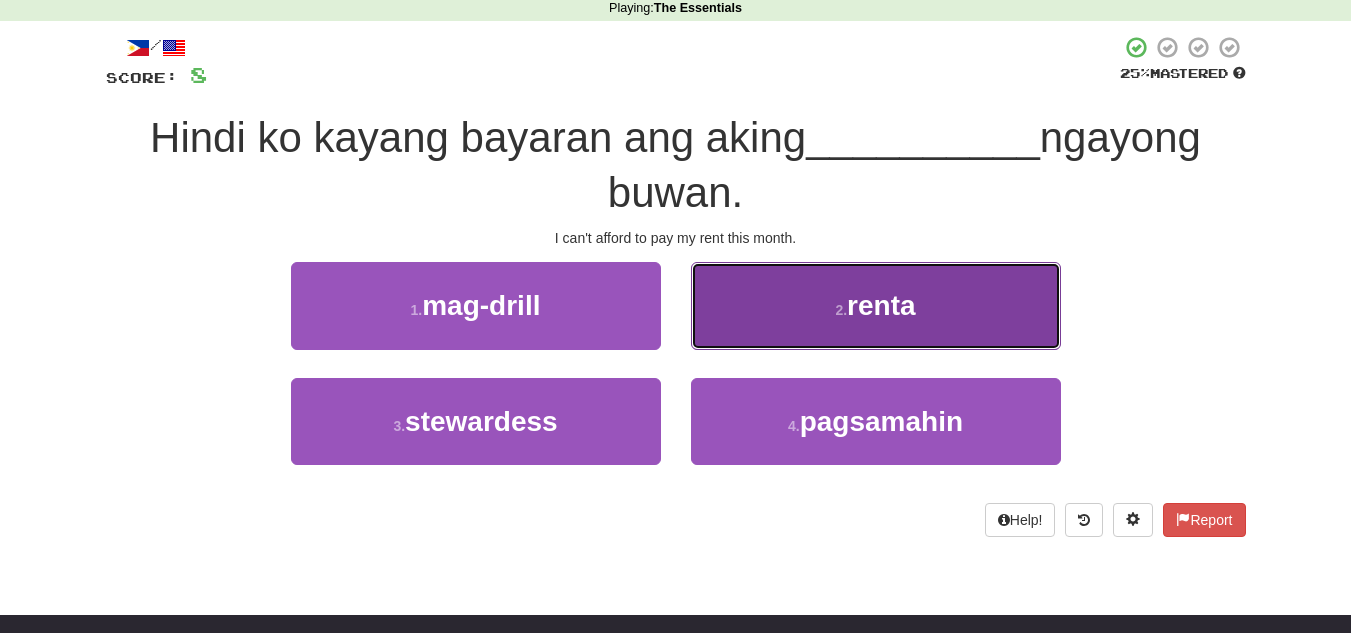 click on "2 .  renta" at bounding box center [876, 305] 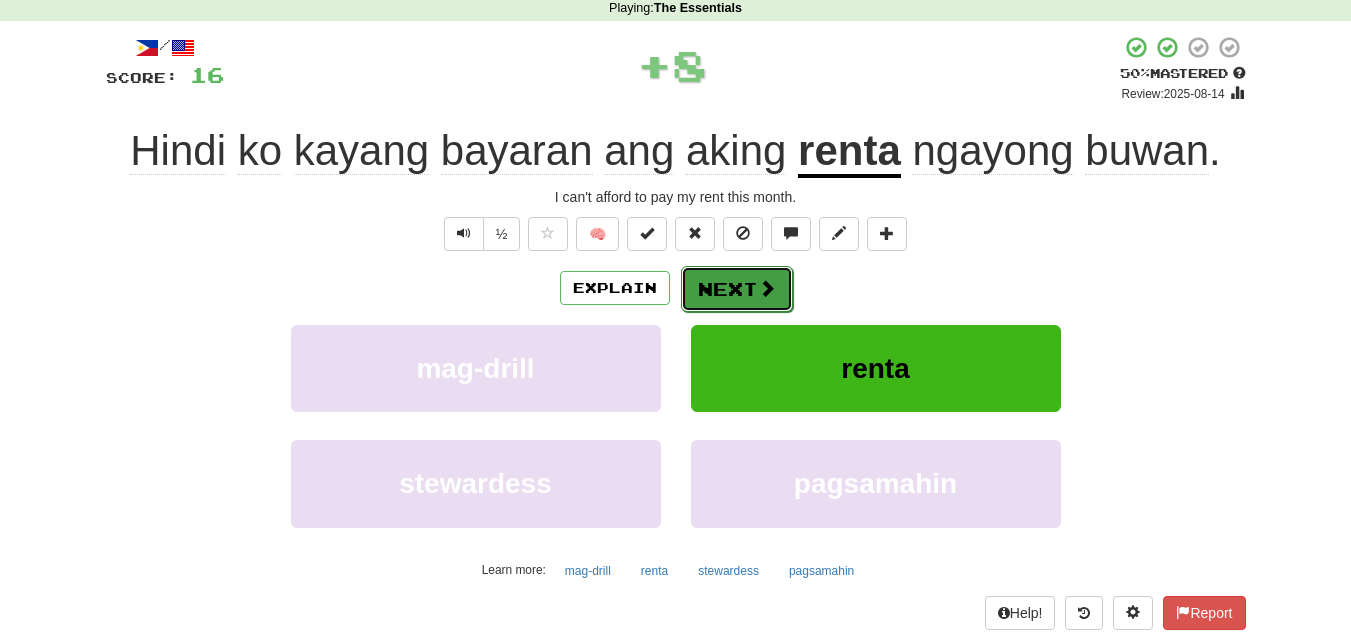 click on "Next" at bounding box center [737, 289] 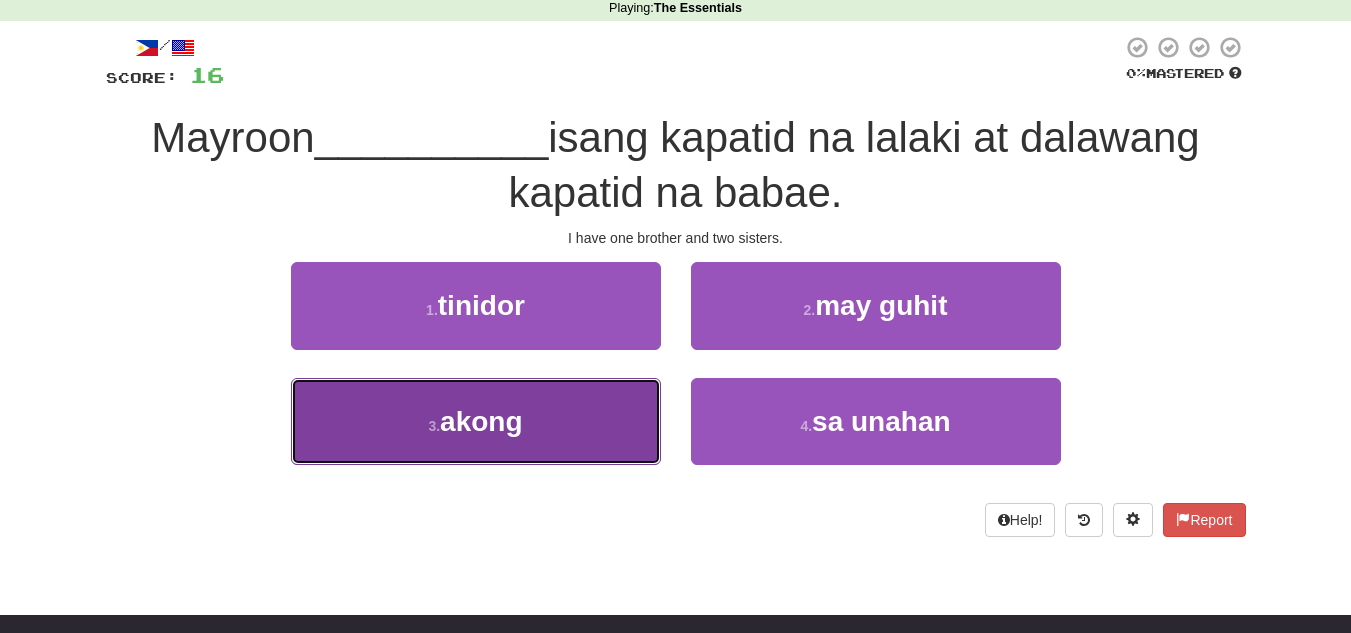 click on "3 .  akong" at bounding box center [476, 421] 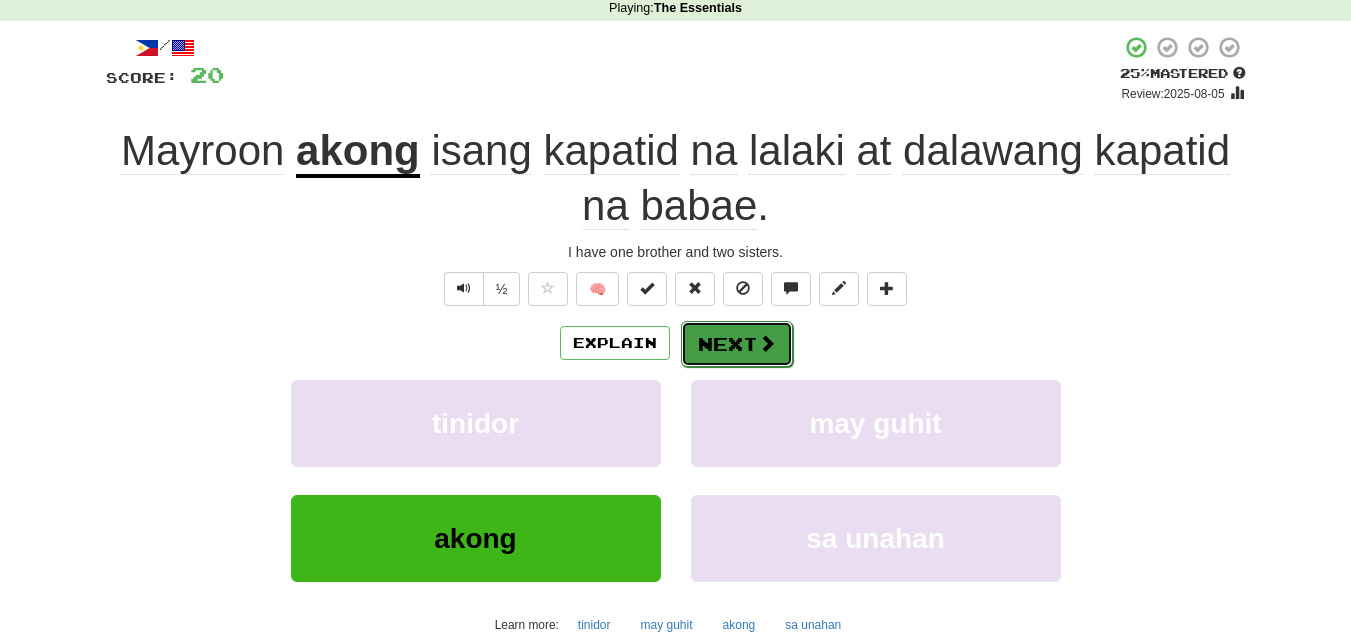 click on "Next" at bounding box center [737, 344] 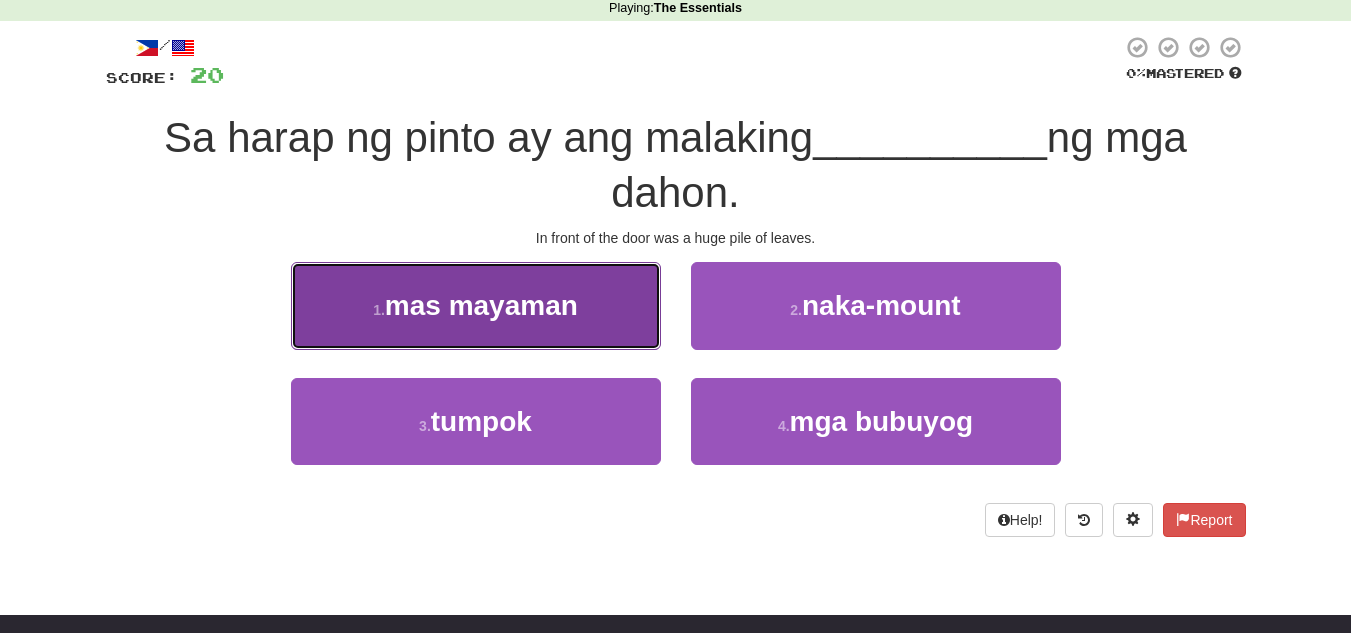 click on "1 .  mas mayaman" at bounding box center [476, 305] 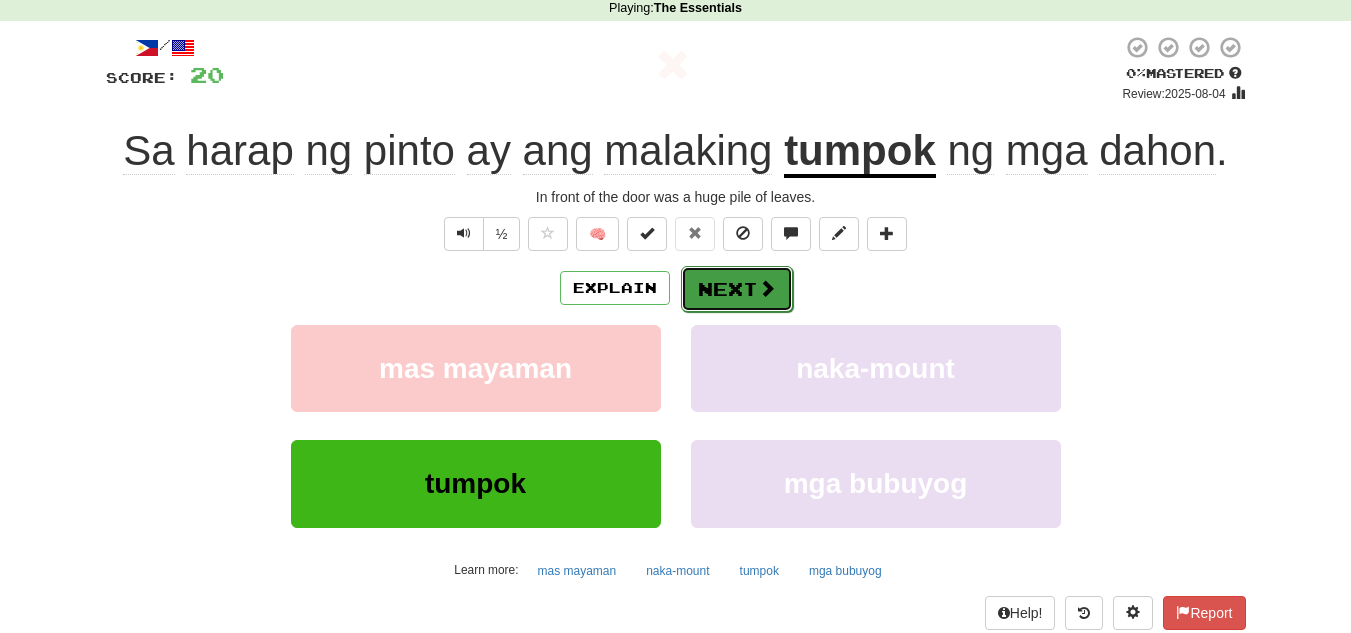 click on "Next" at bounding box center (737, 289) 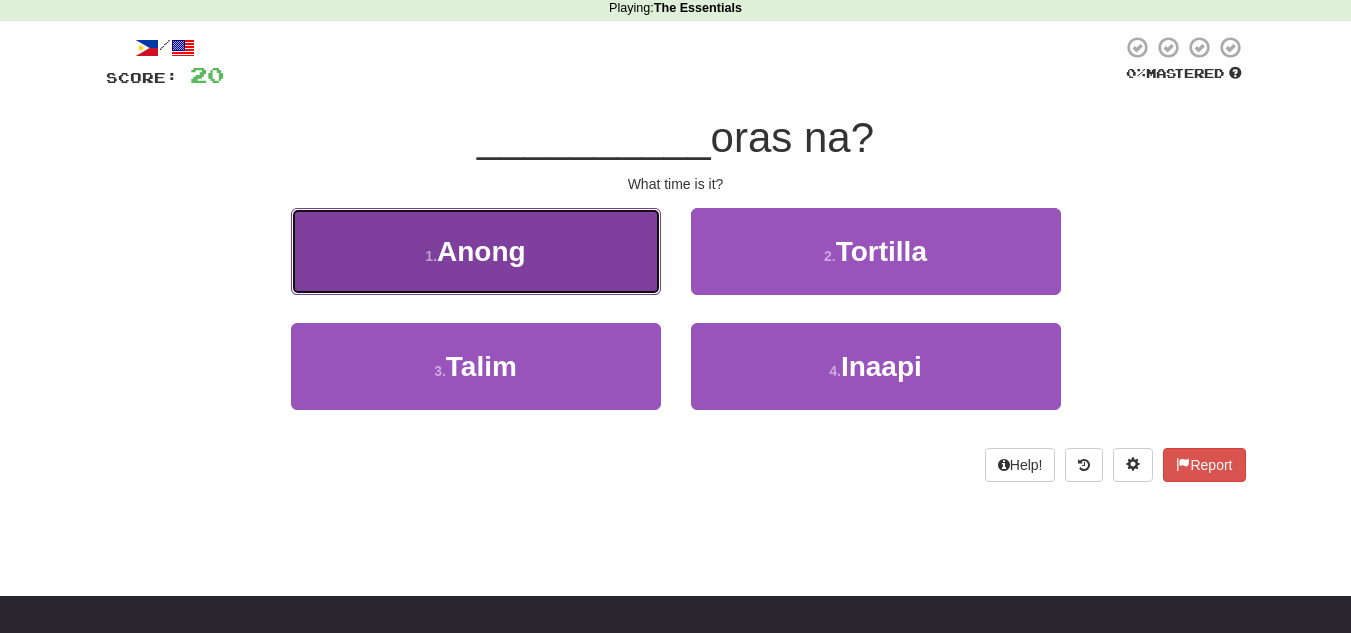 click on "1 .  Anong" at bounding box center [476, 251] 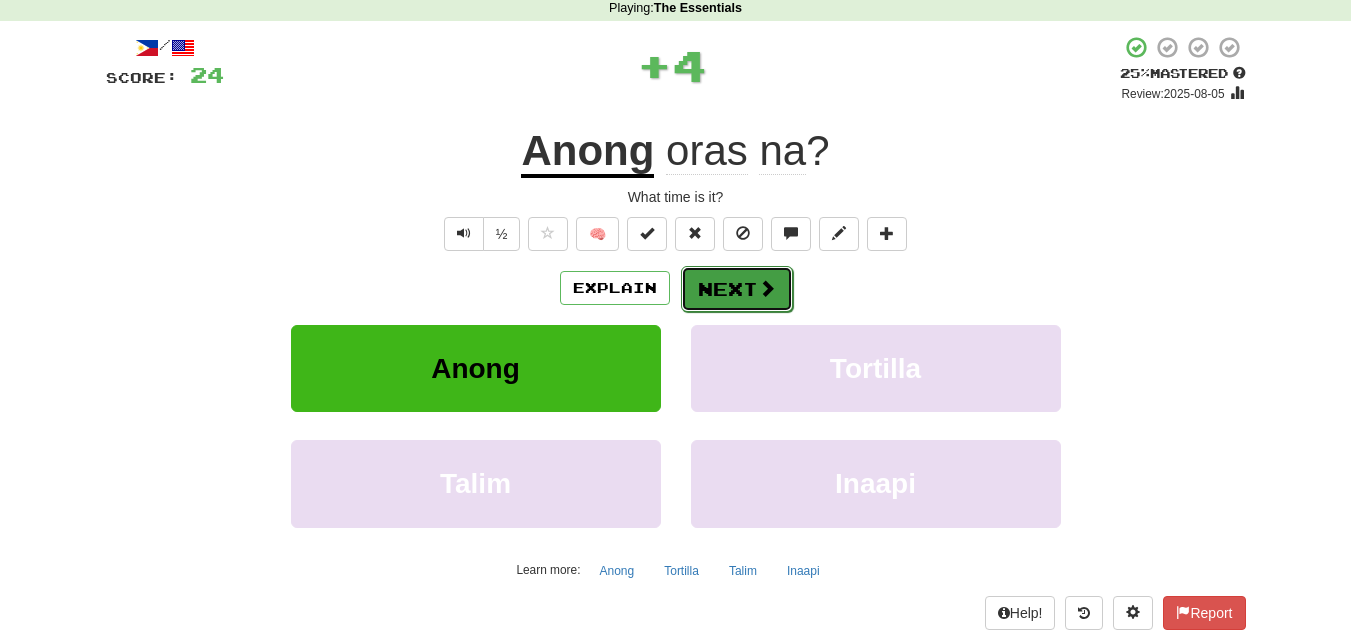 click on "Next" at bounding box center [737, 289] 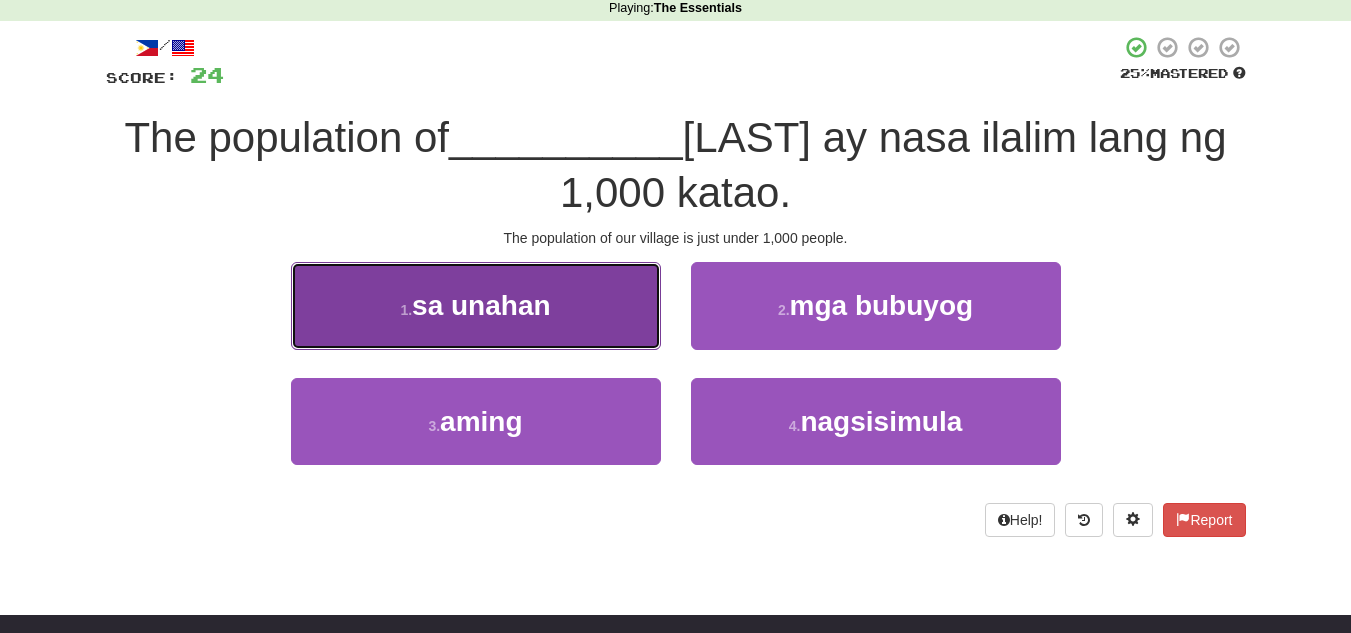 click on "sa unahan" at bounding box center (481, 305) 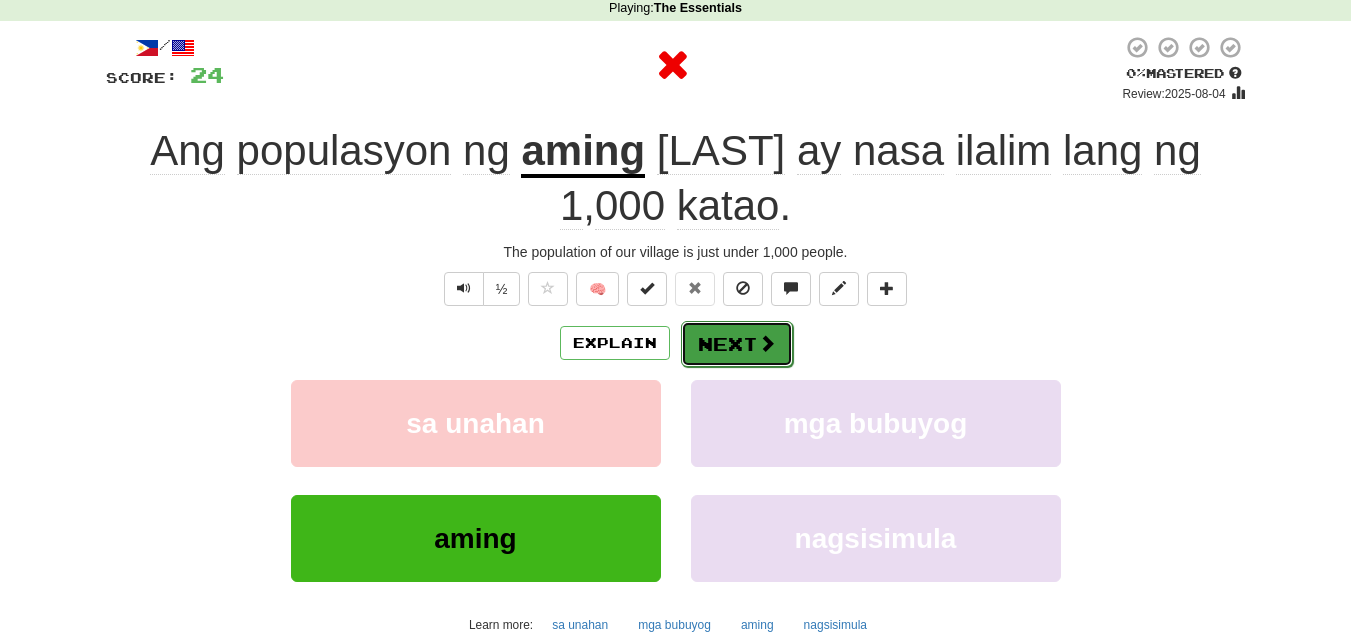 click on "Next" at bounding box center (737, 344) 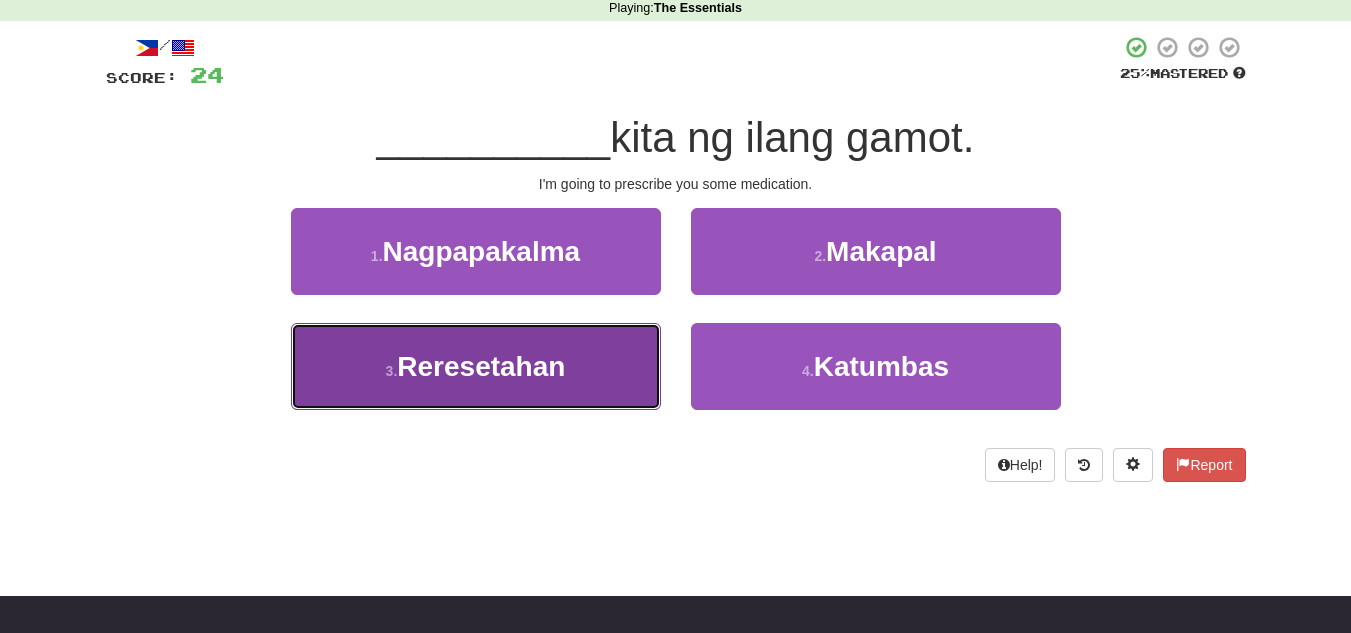 click on "3 .  Reresetahan" at bounding box center (476, 366) 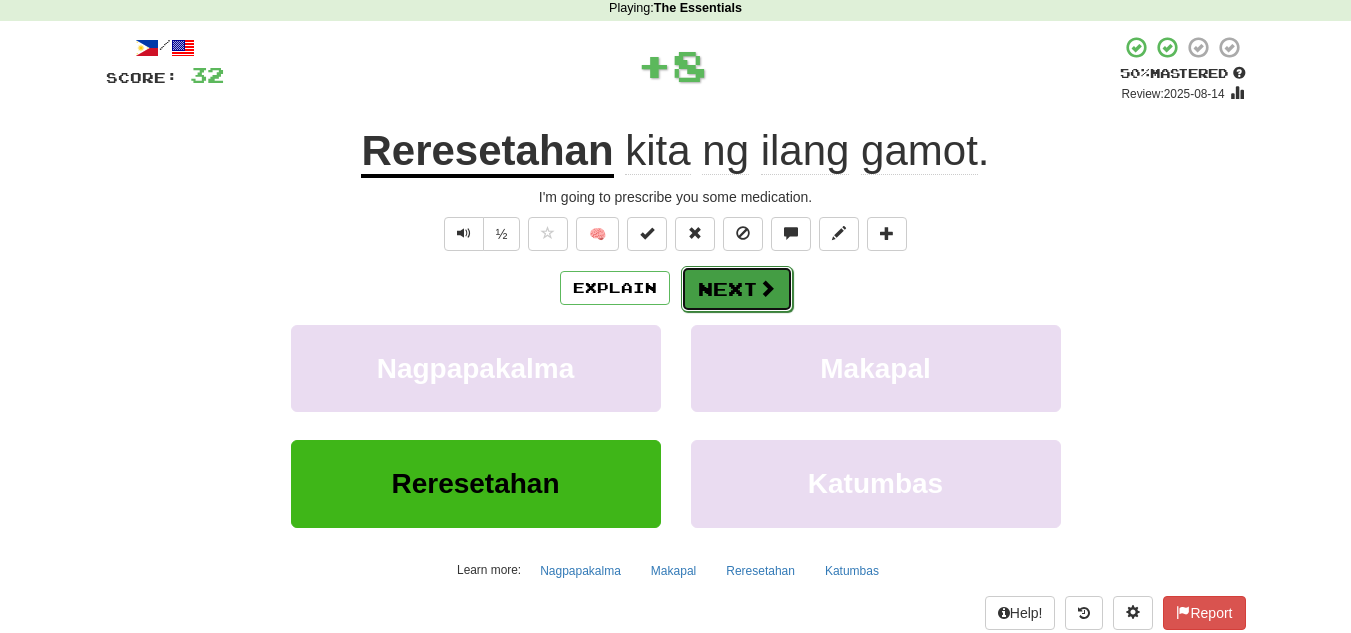 click on "Next" at bounding box center [737, 289] 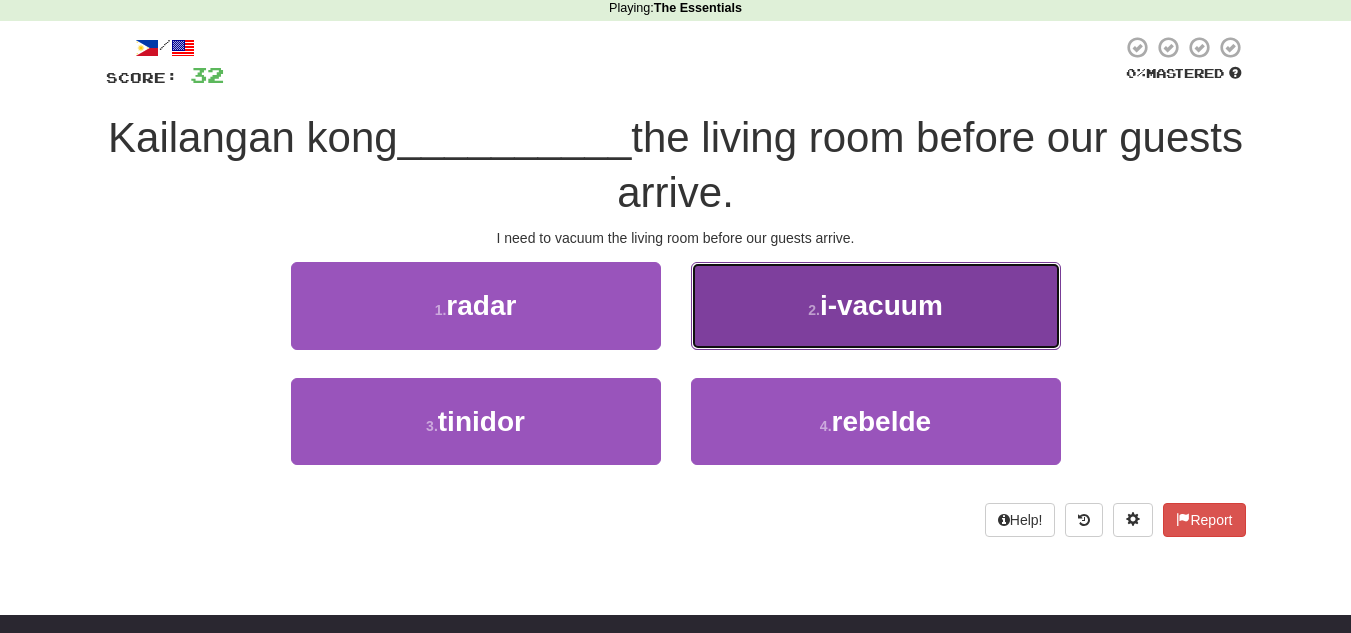 click on "i-vacuum" at bounding box center (881, 305) 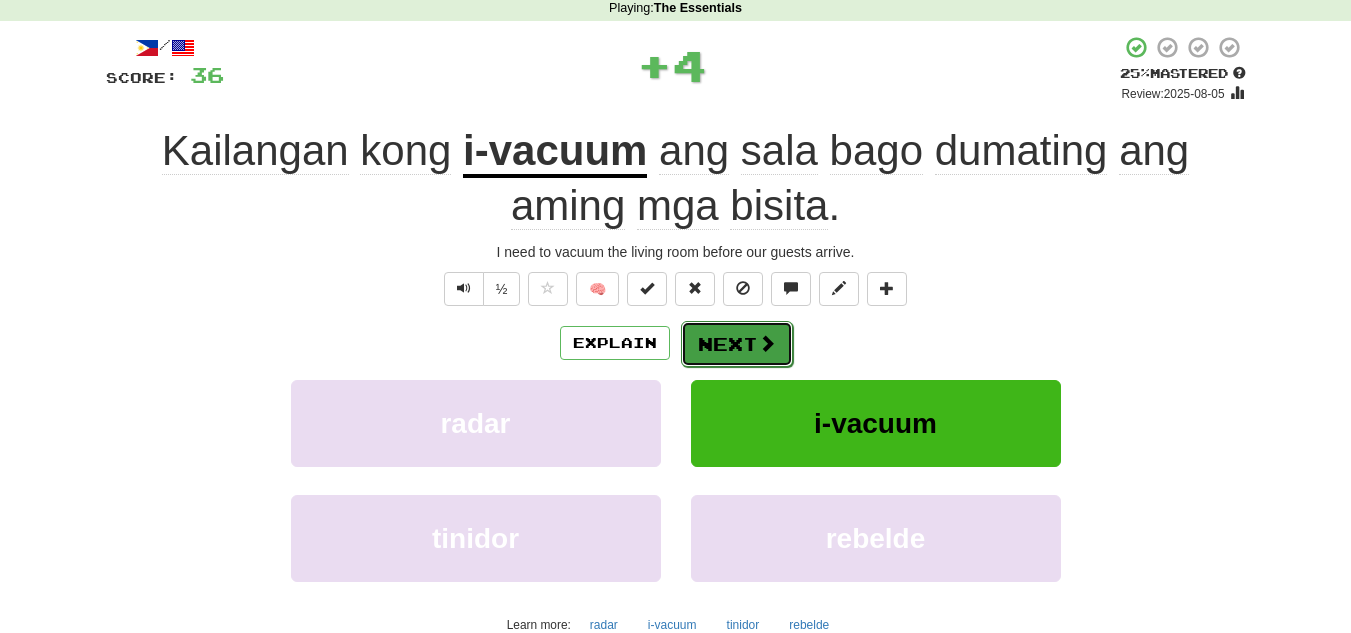 click on "Next" at bounding box center [737, 344] 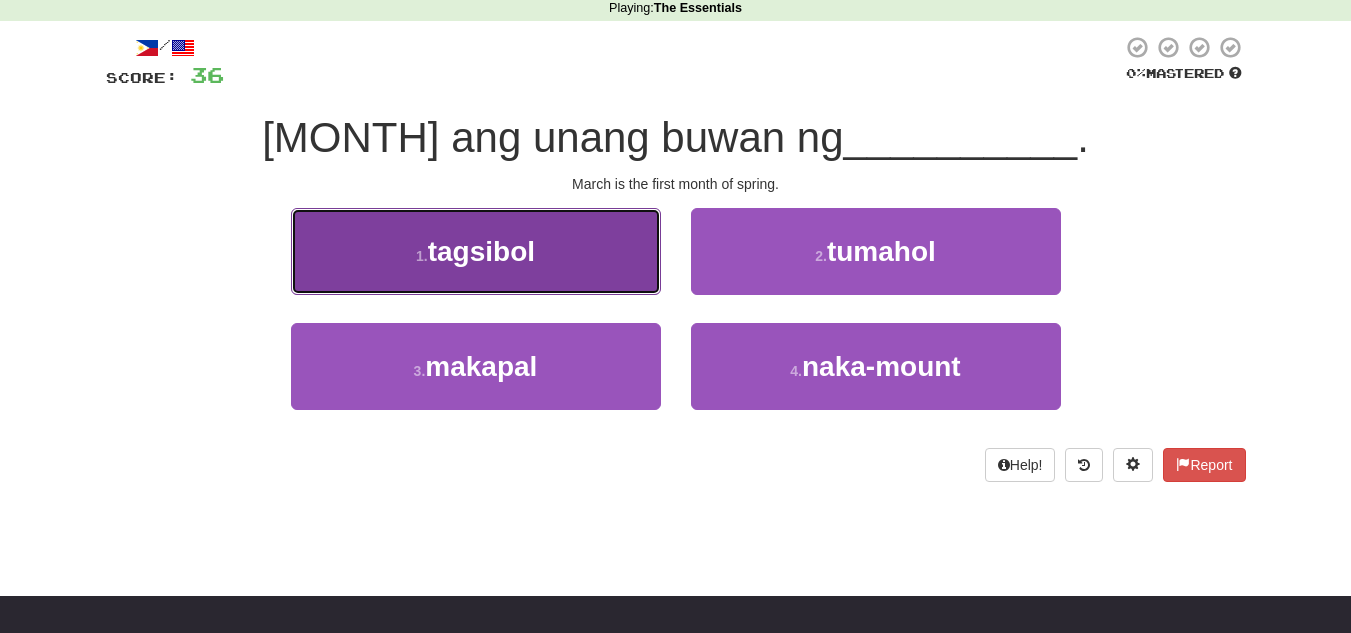 click on "1 .  tagsibol" at bounding box center (476, 251) 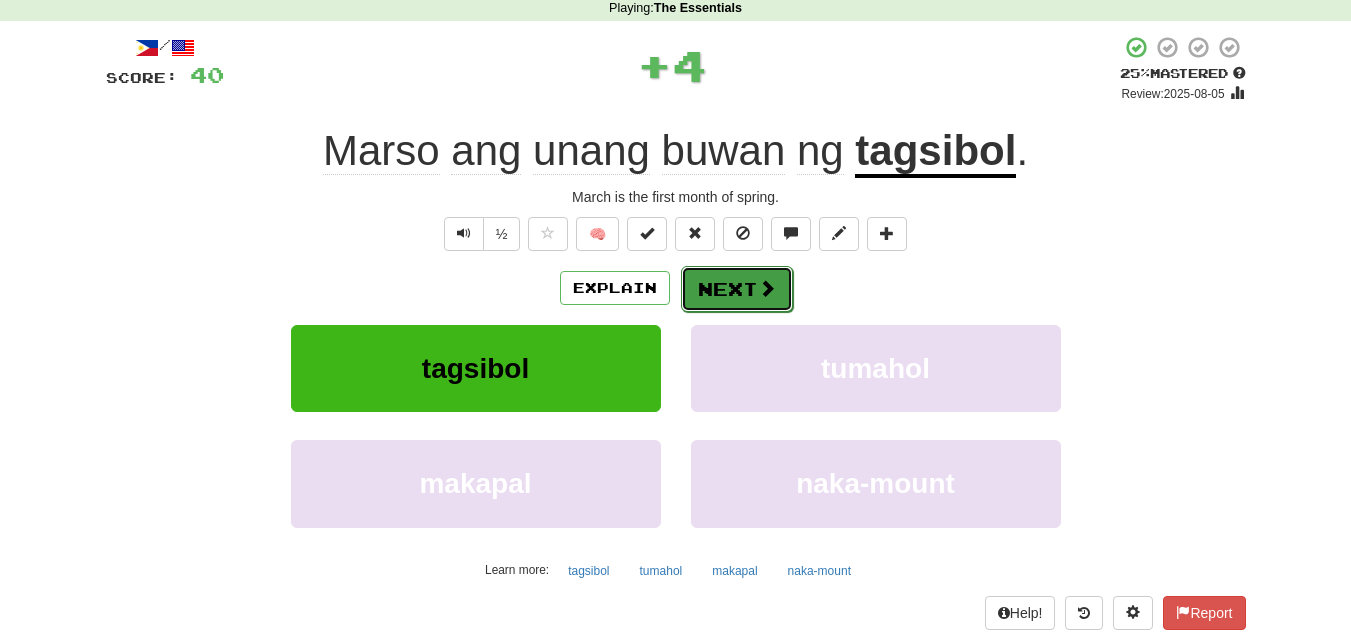 click on "Next" at bounding box center [737, 289] 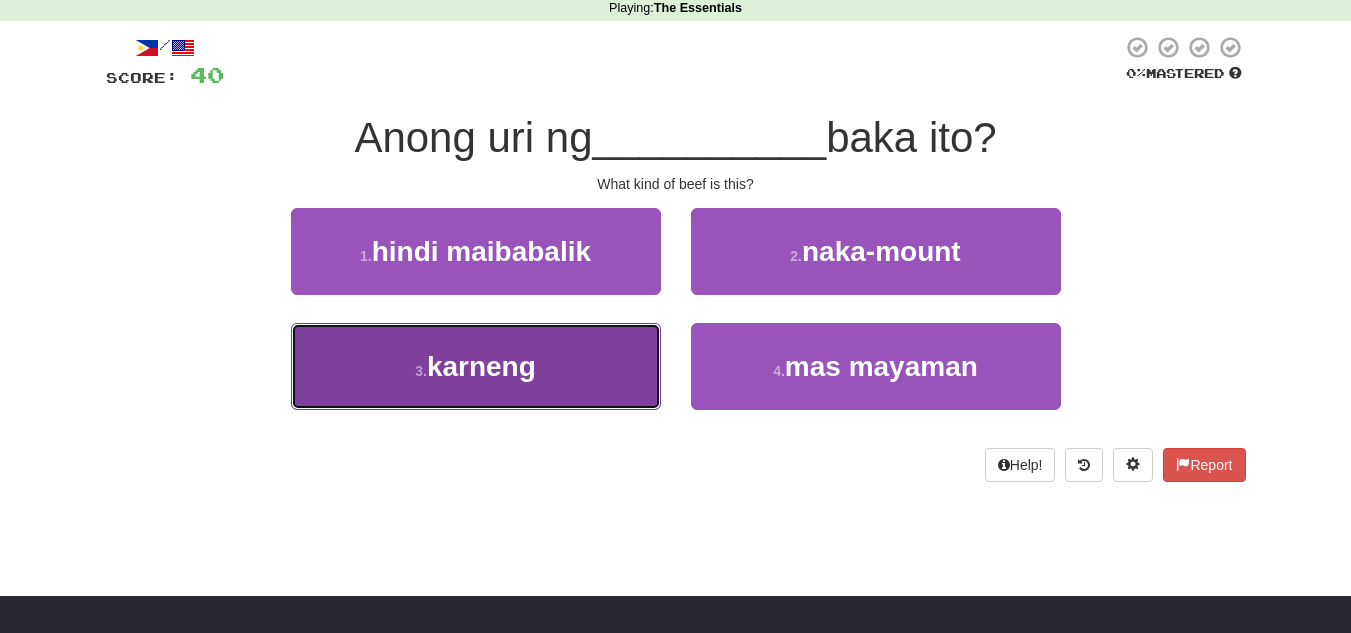 click on "karneng" at bounding box center [481, 366] 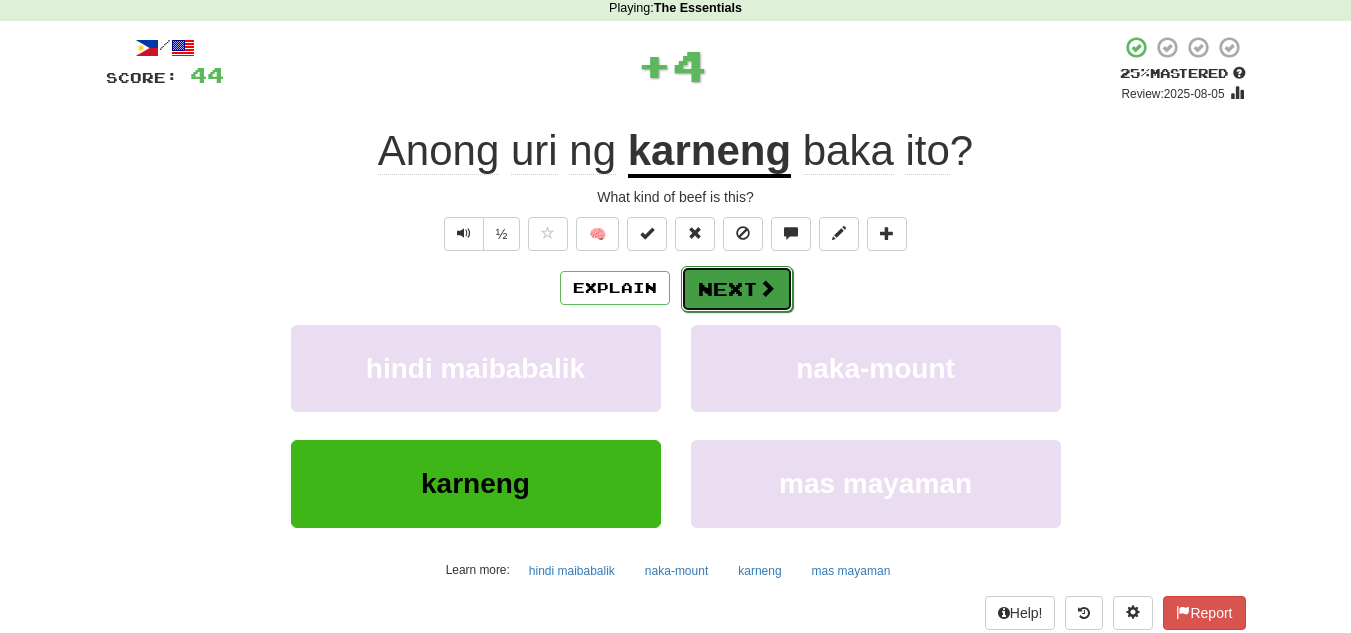 click on "Next" at bounding box center [737, 289] 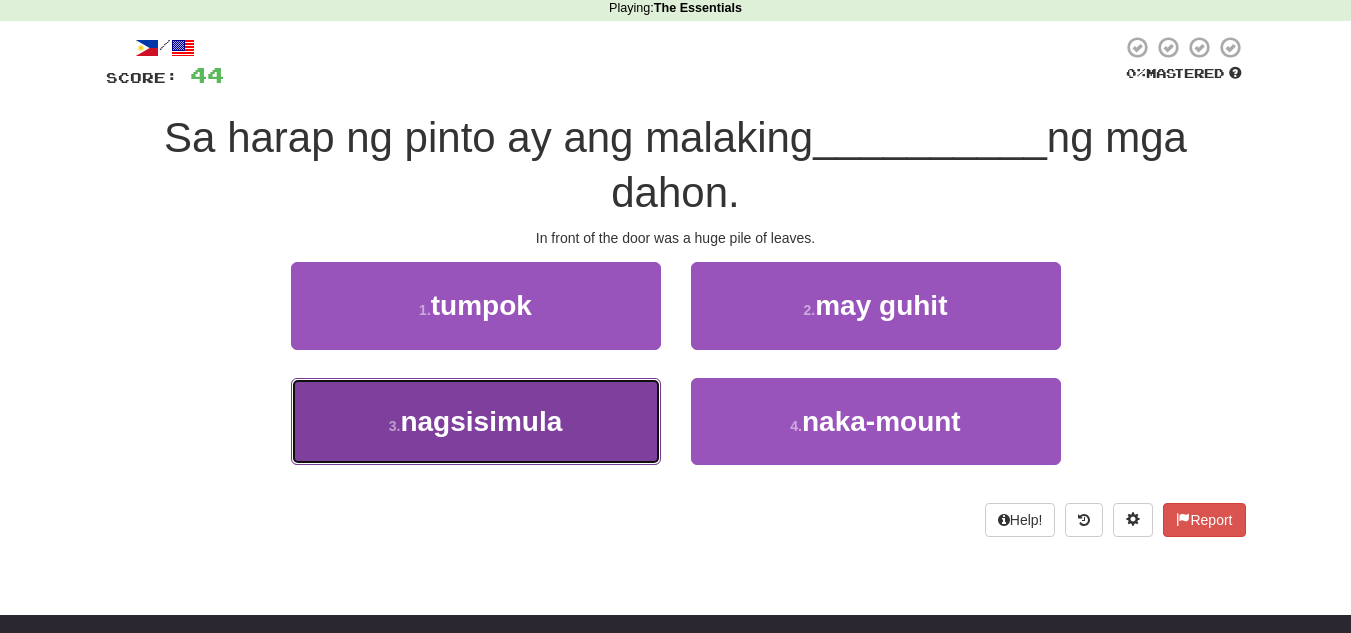 click on "nagsisimula" at bounding box center (481, 421) 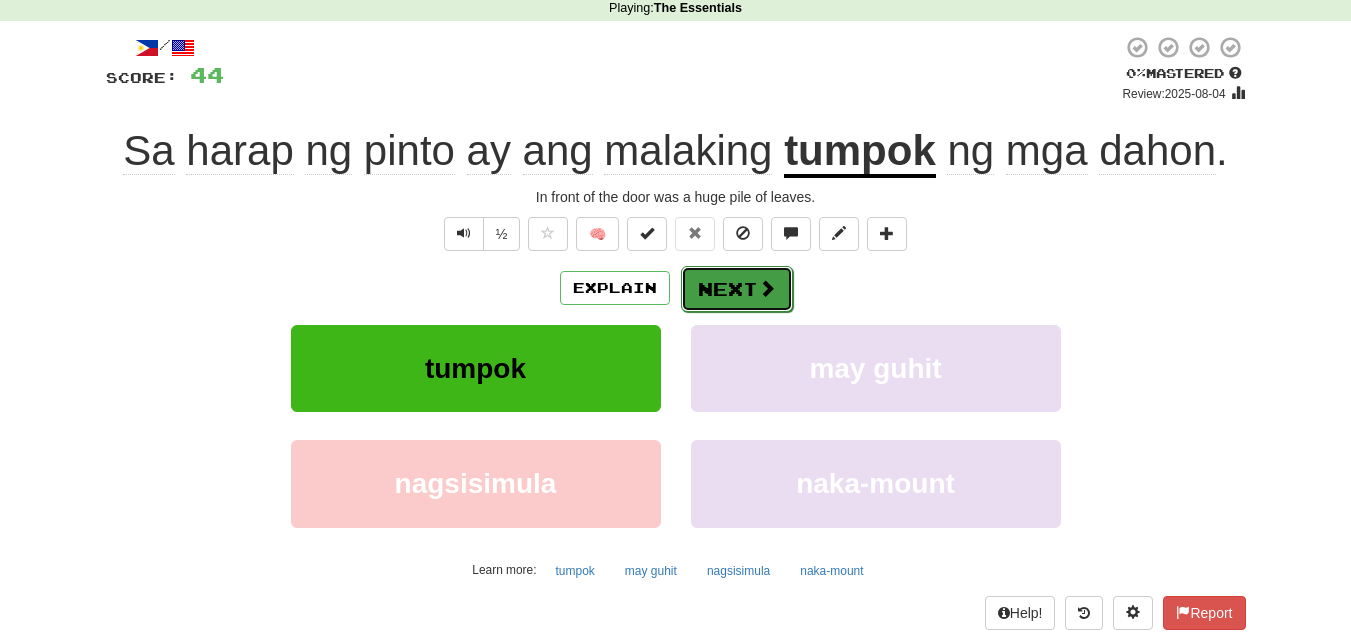 click at bounding box center (767, 288) 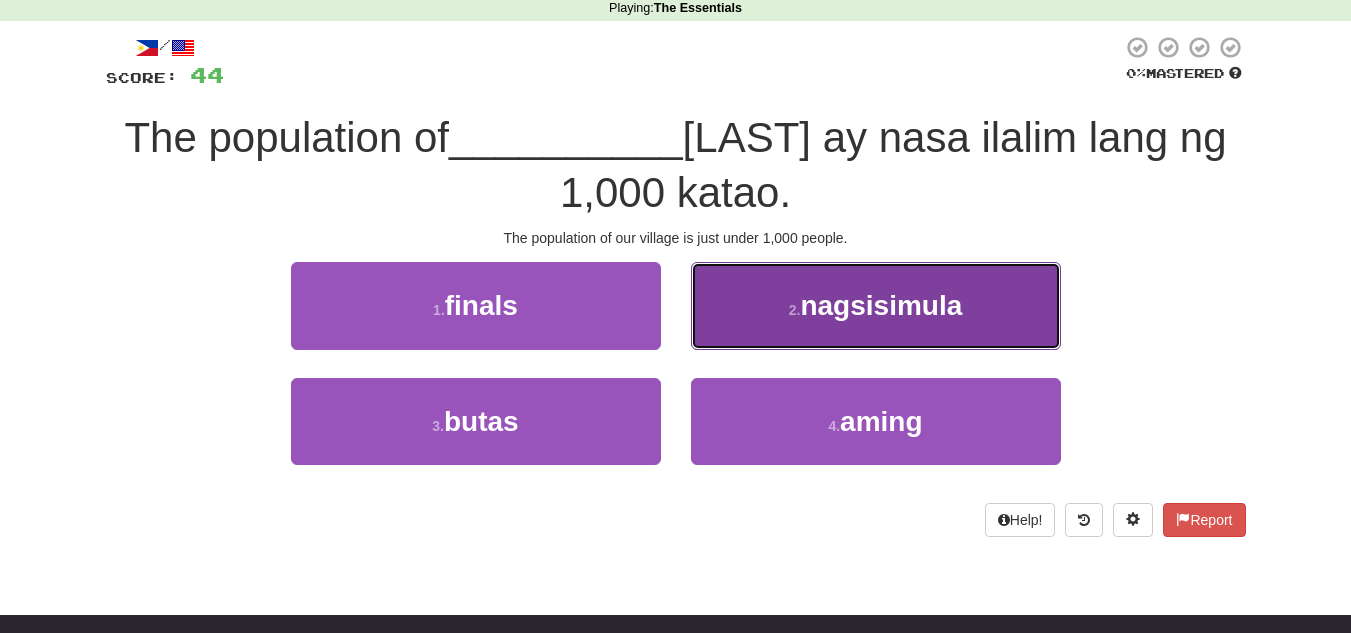 click on "2 .  nagsisimula" at bounding box center (876, 305) 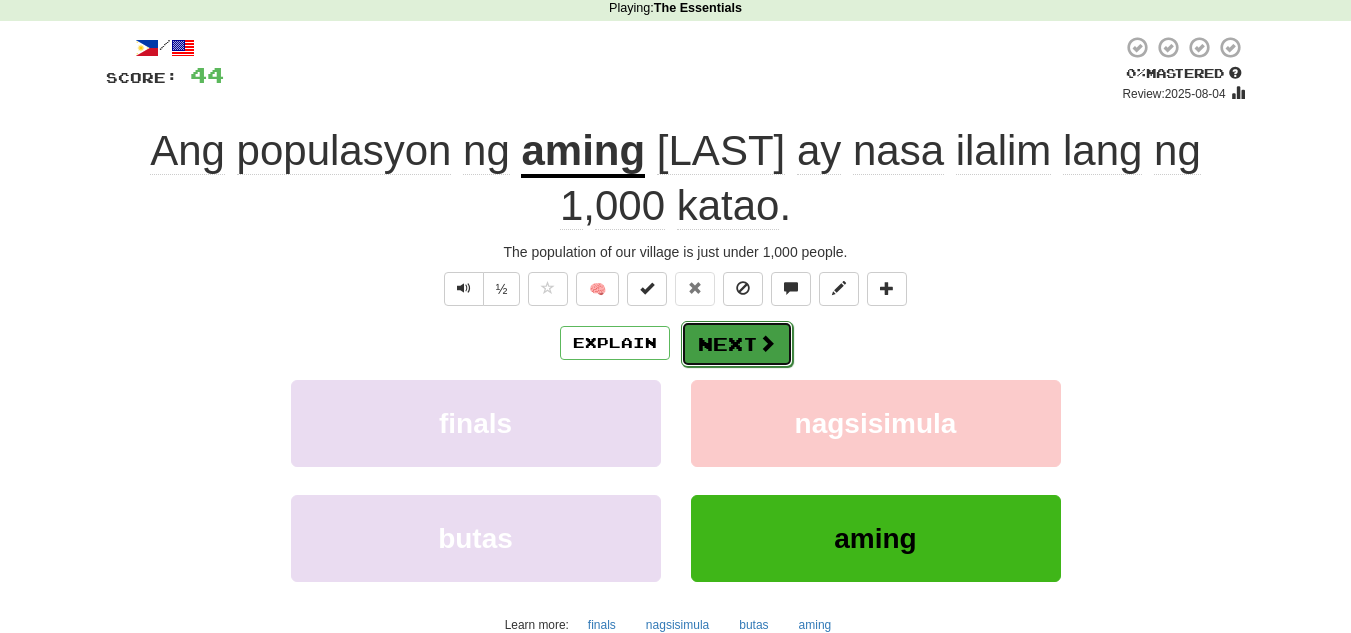 click on "Next" at bounding box center [737, 344] 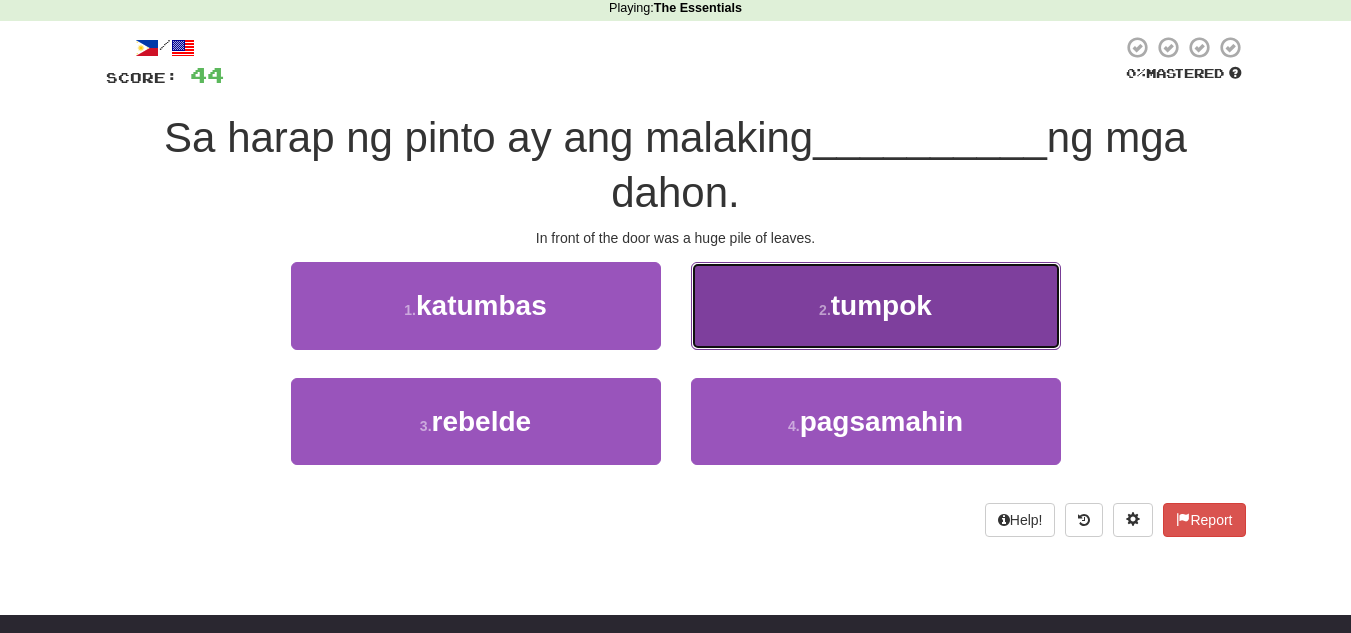 click on "2 .  tumpok" at bounding box center [876, 305] 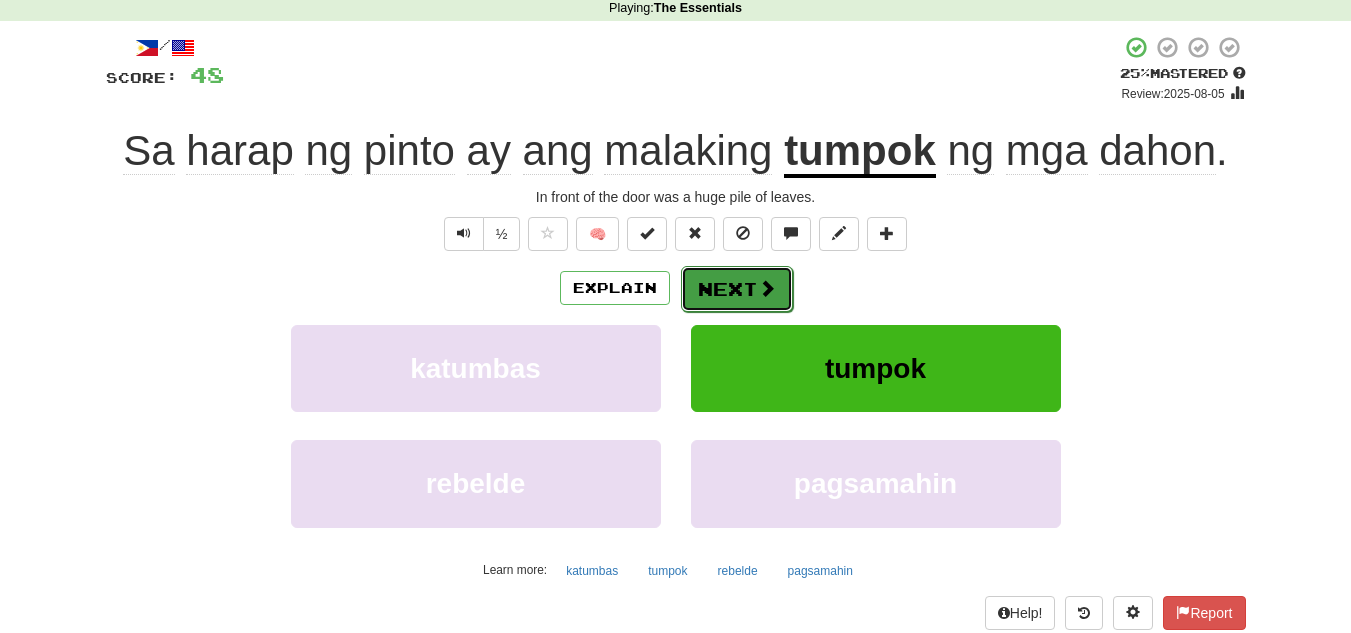 click on "Next" at bounding box center [737, 289] 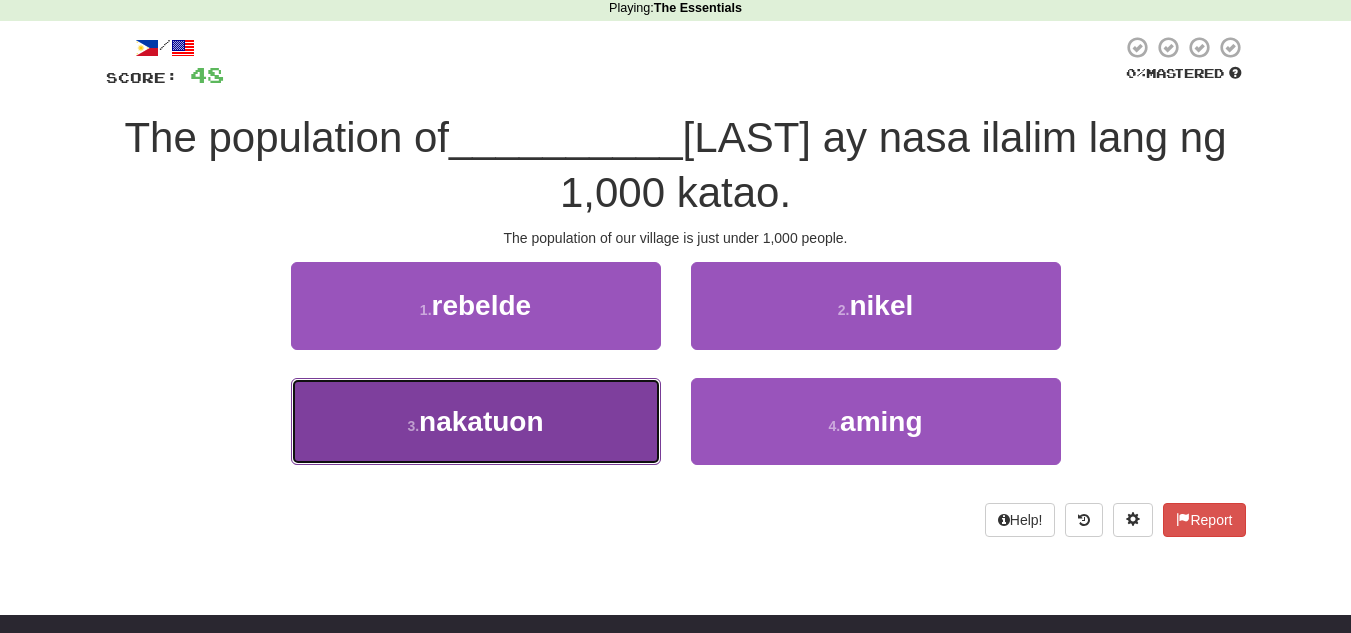 click on "3 .  nakatuon" at bounding box center (476, 421) 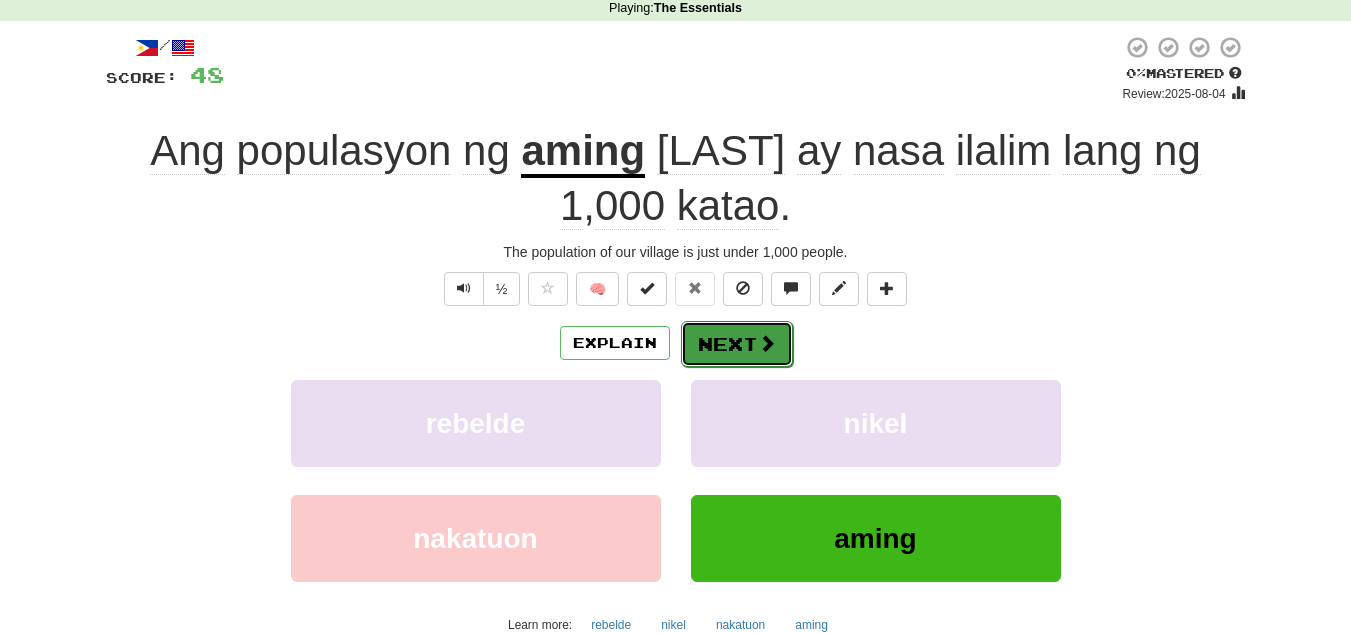 click on "Next" at bounding box center [737, 344] 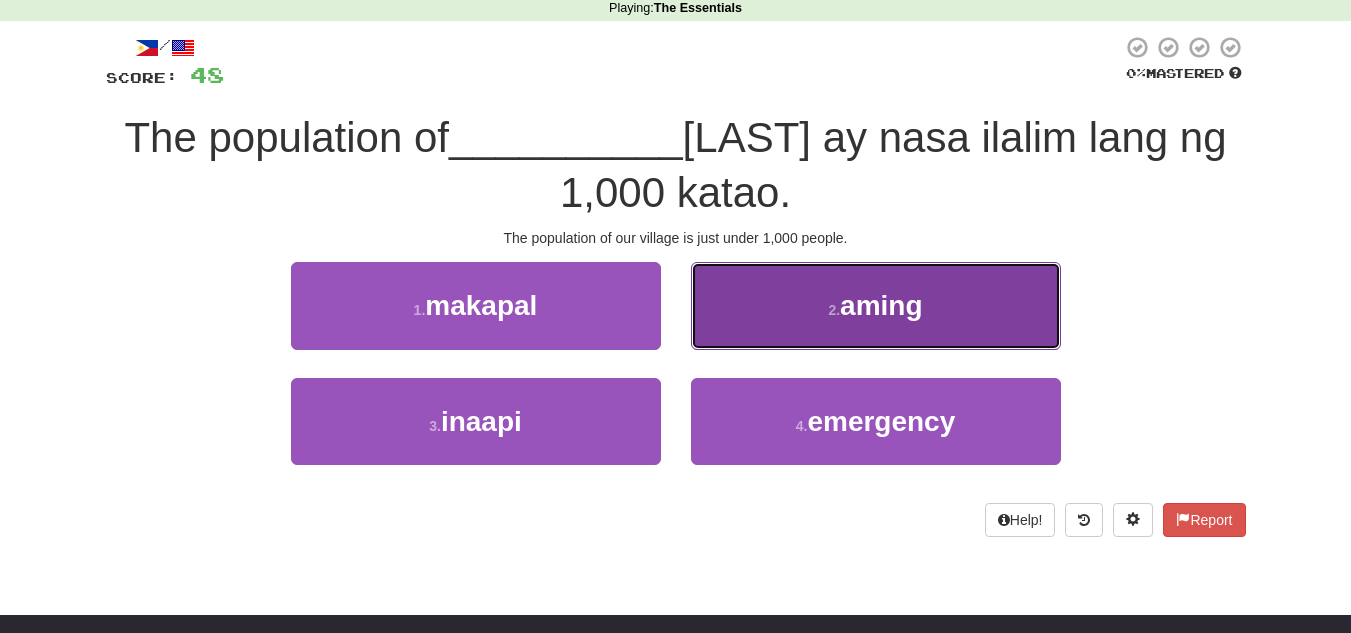 click on "aming" at bounding box center [881, 305] 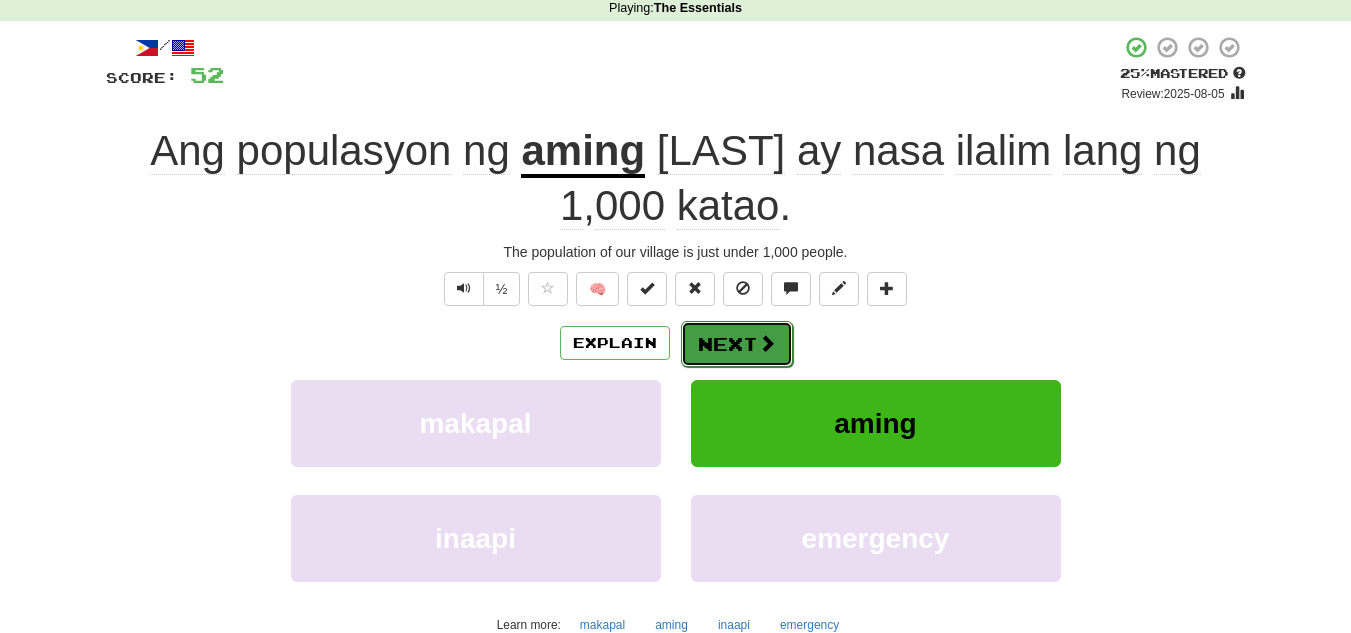 click on "Next" at bounding box center (737, 344) 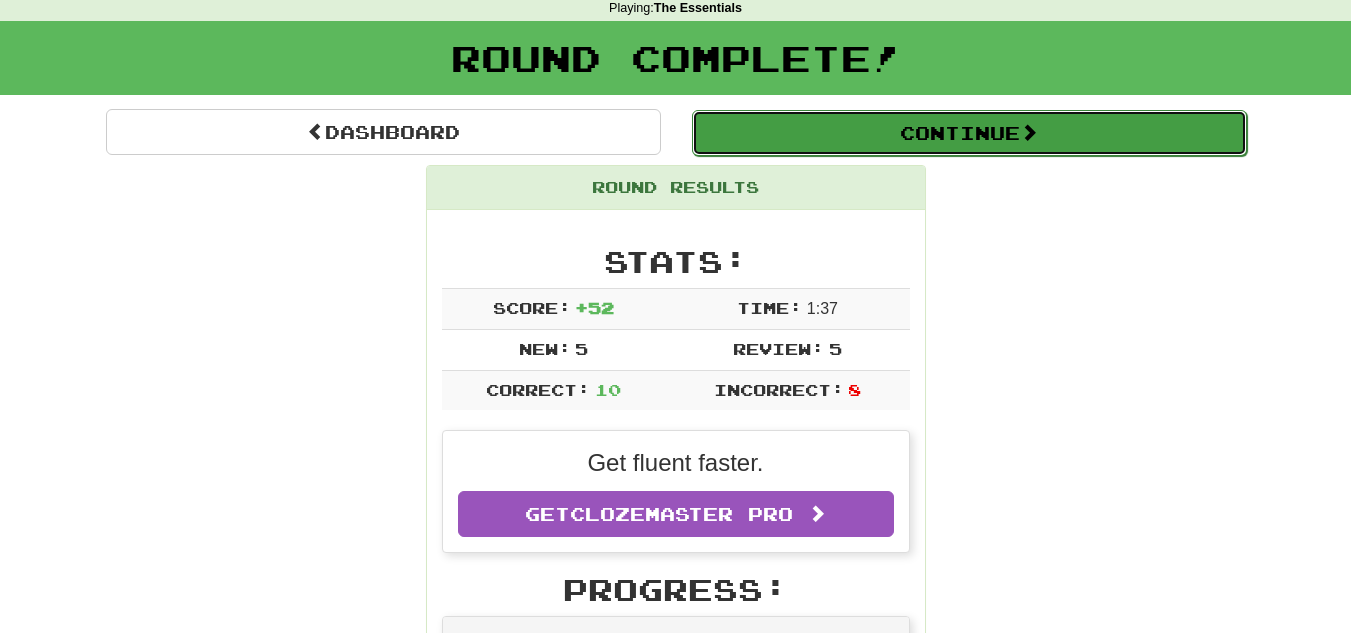 click on "Continue" at bounding box center [969, 133] 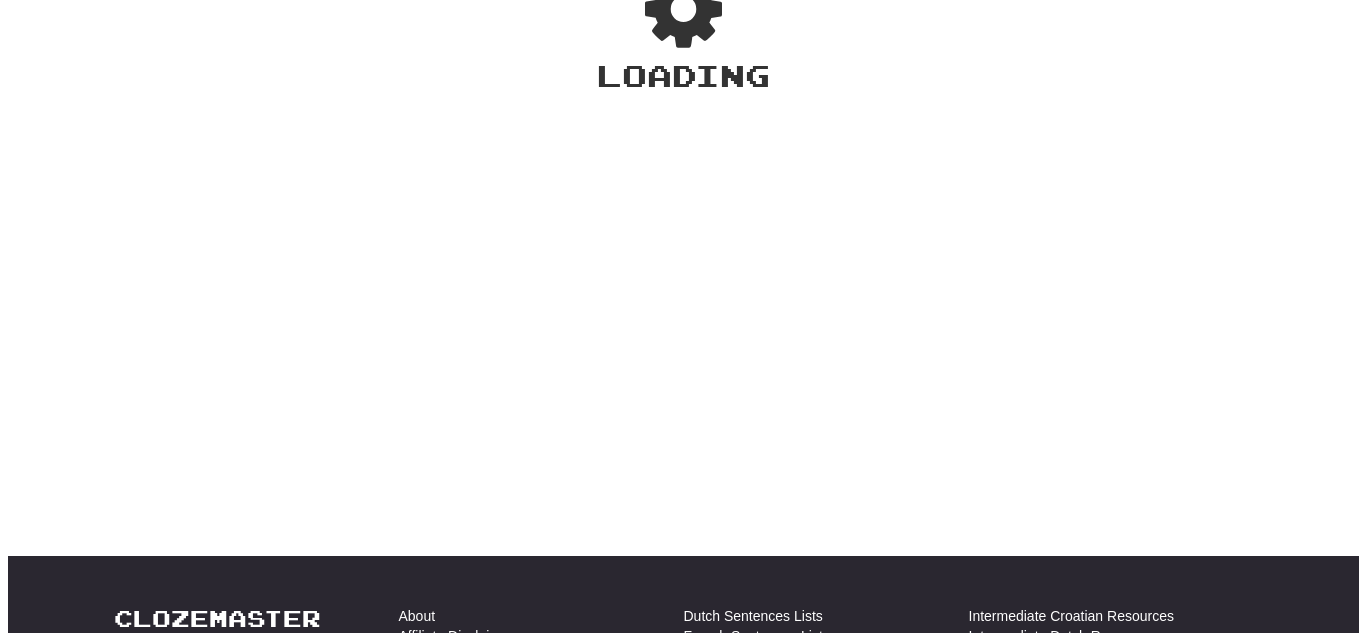 scroll, scrollTop: 87, scrollLeft: 0, axis: vertical 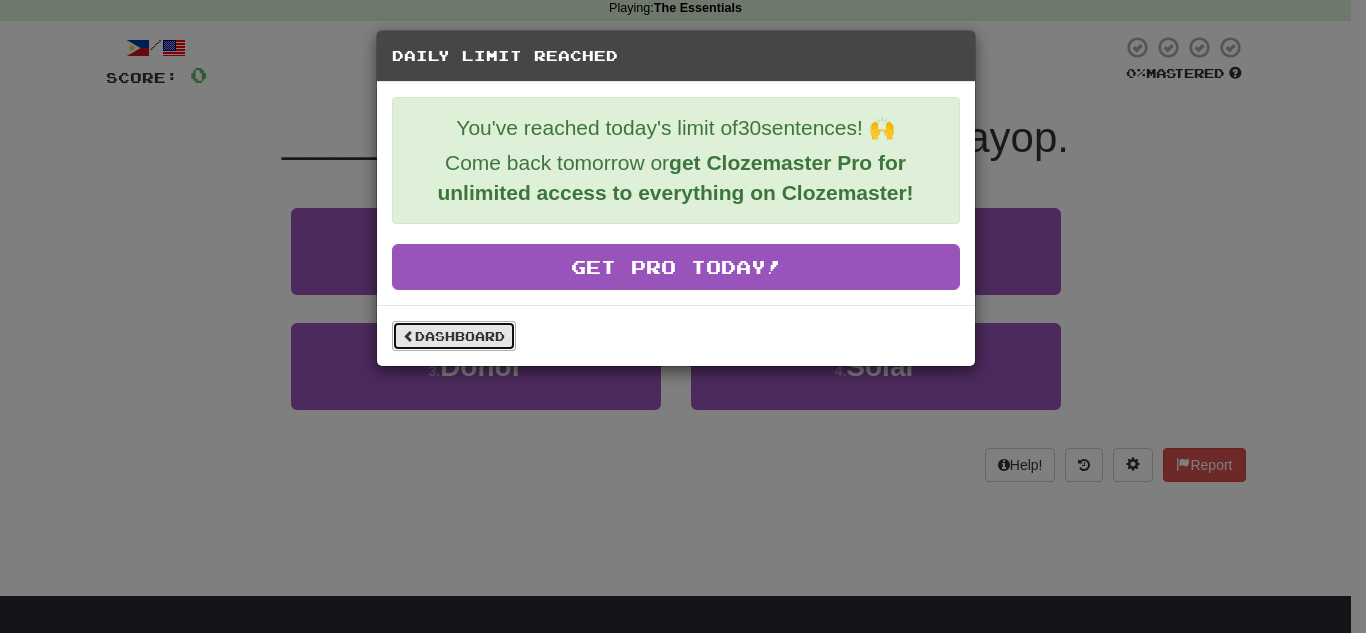 click on "Dashboard" at bounding box center (454, 336) 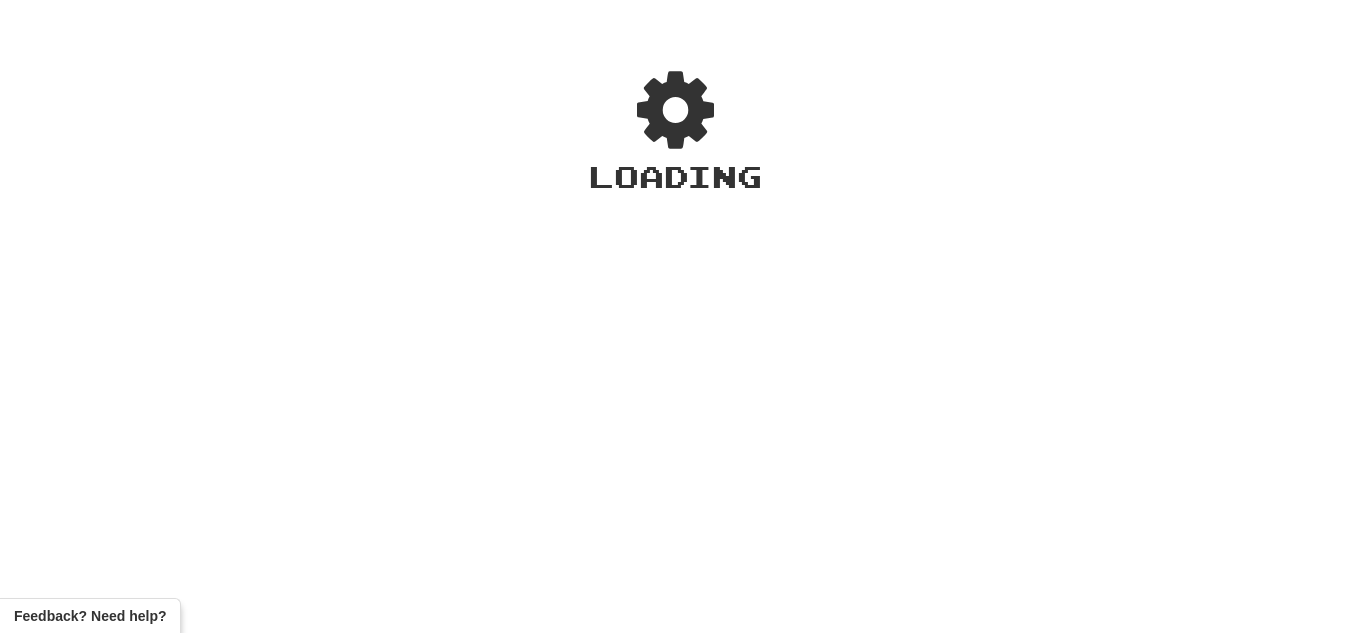 scroll, scrollTop: 0, scrollLeft: 0, axis: both 